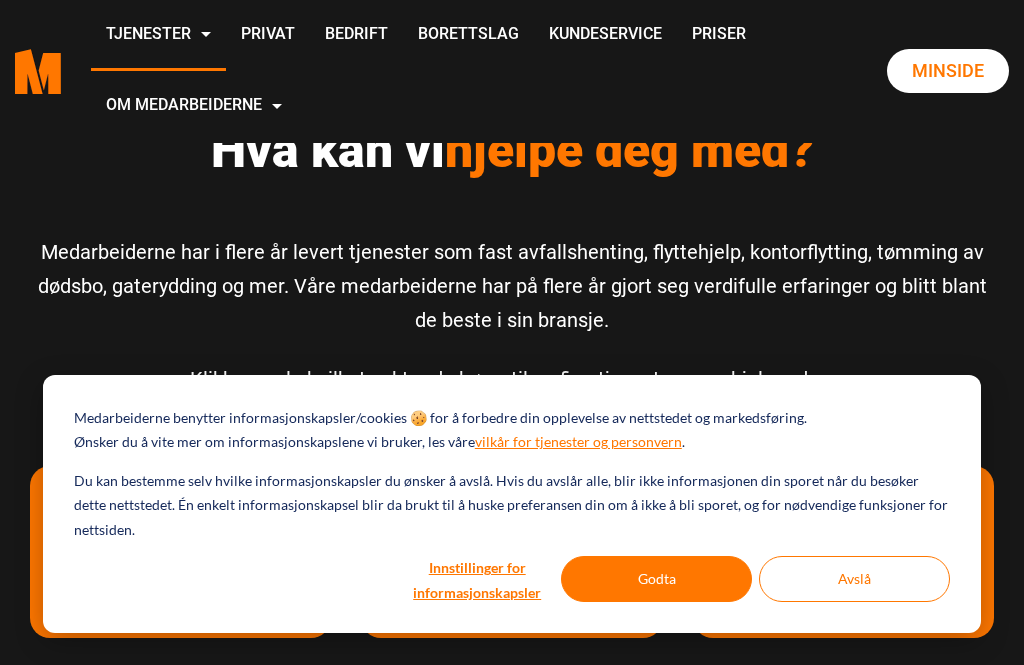 scroll, scrollTop: 0, scrollLeft: 0, axis: both 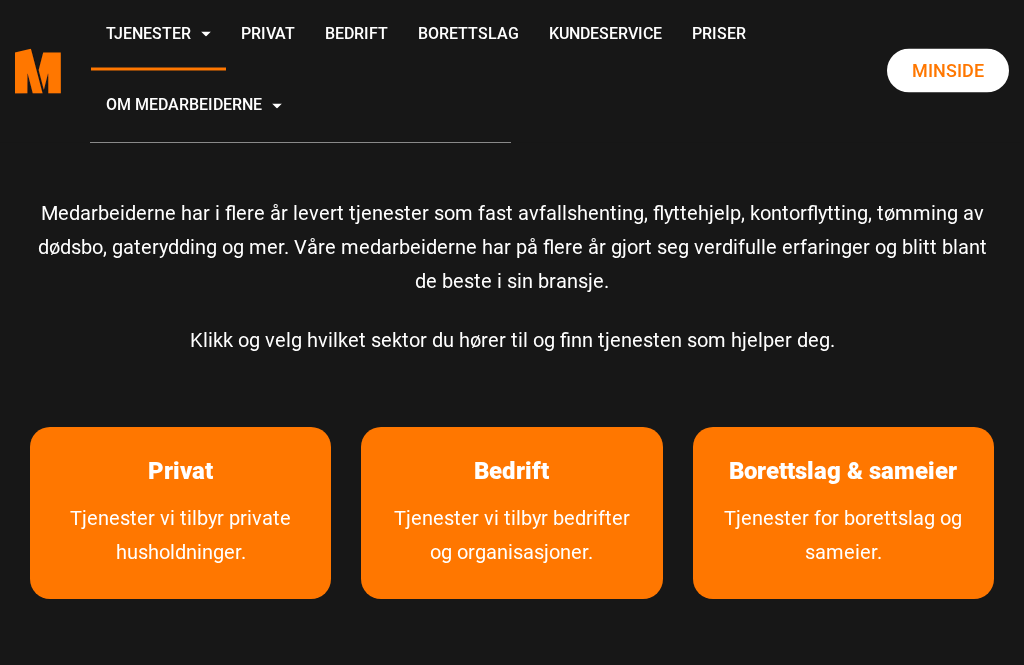 click on "Privat" at bounding box center (180, 472) 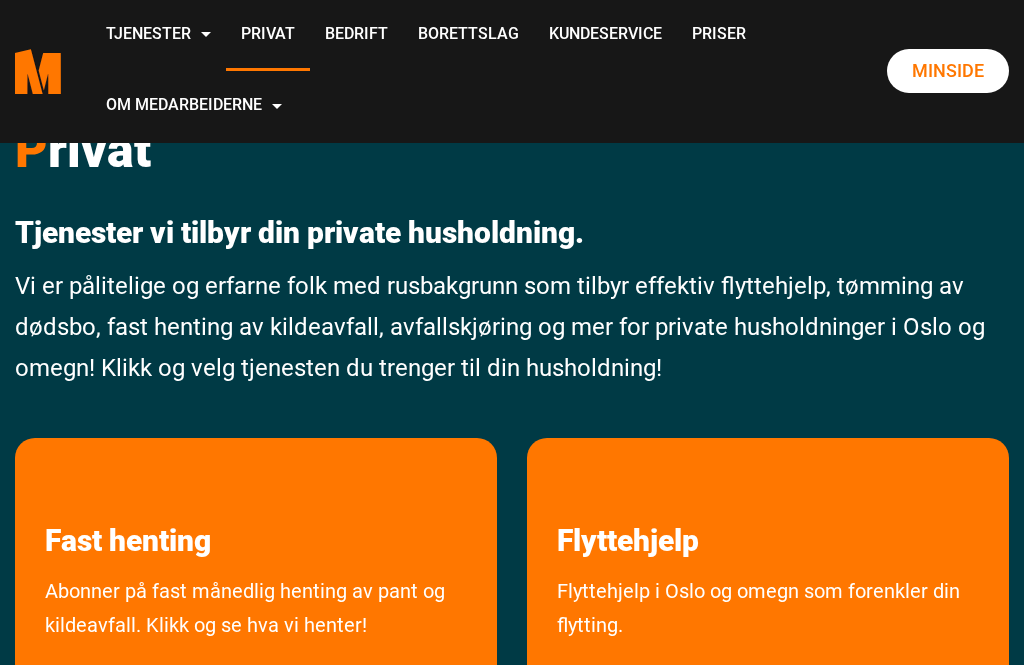 scroll, scrollTop: 0, scrollLeft: 0, axis: both 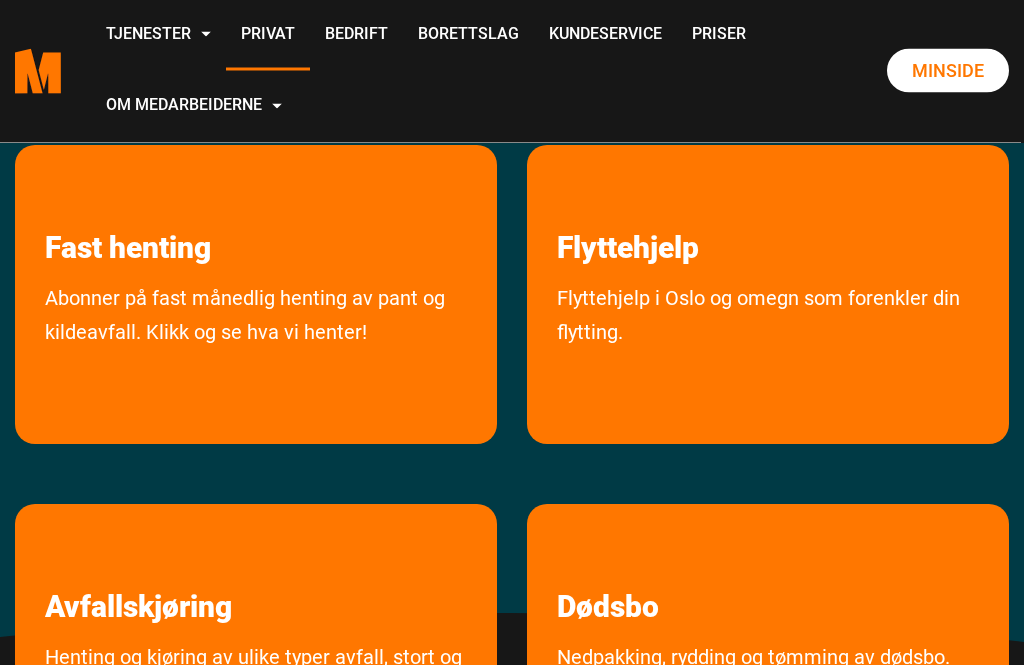 click on "Flyttehjelp i Oslo og omegn som forenkler din flytting." at bounding box center [628, 206] 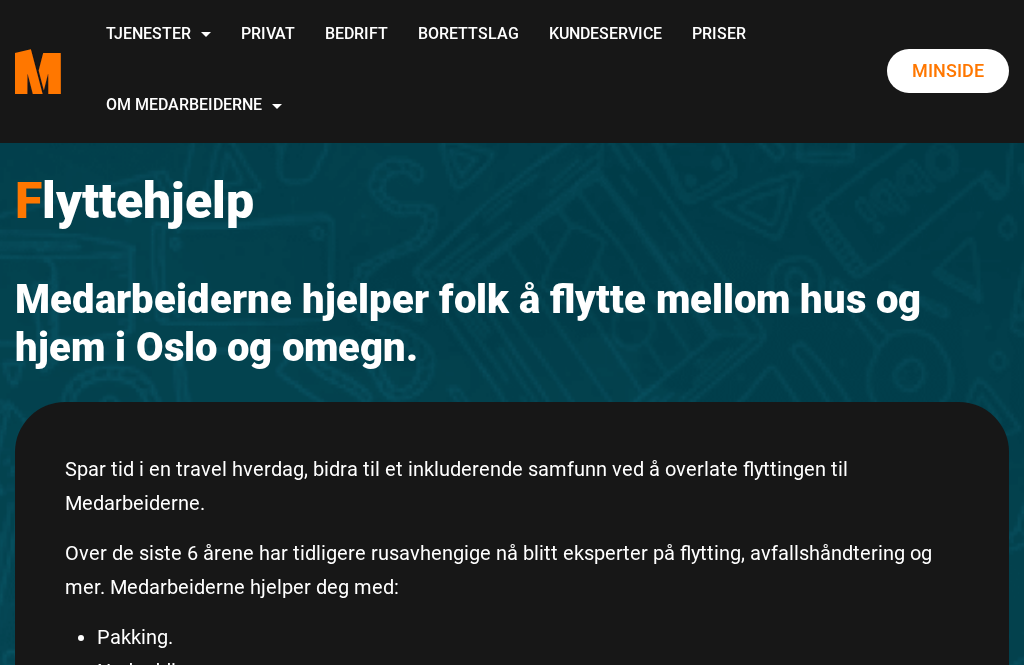 scroll, scrollTop: 139, scrollLeft: 0, axis: vertical 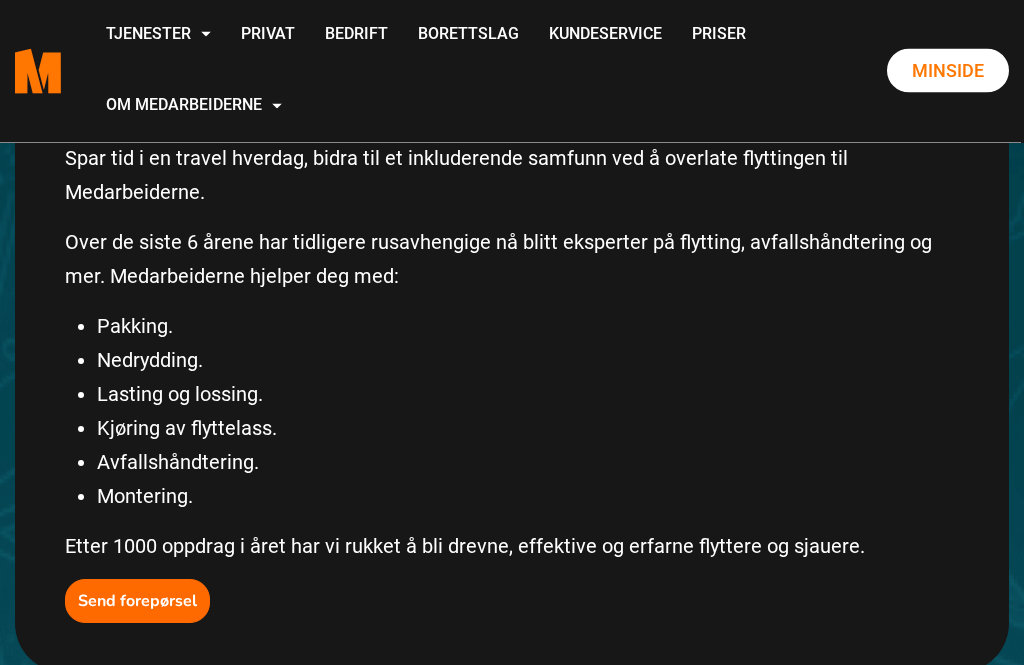 click on "Send forepørsel" at bounding box center (137, 602) 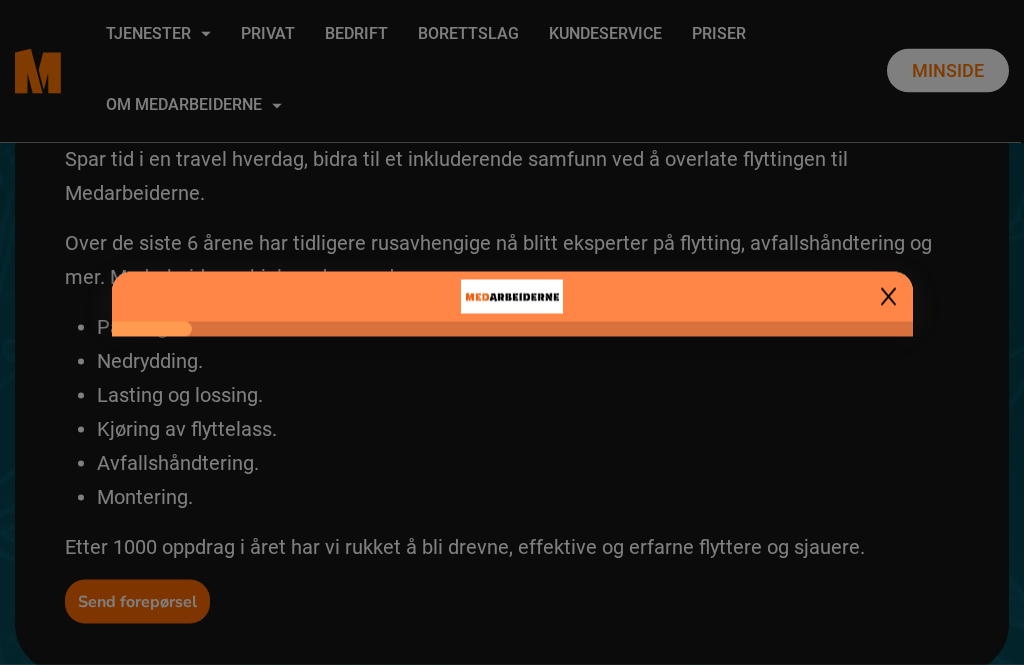 scroll, scrollTop: 311, scrollLeft: 0, axis: vertical 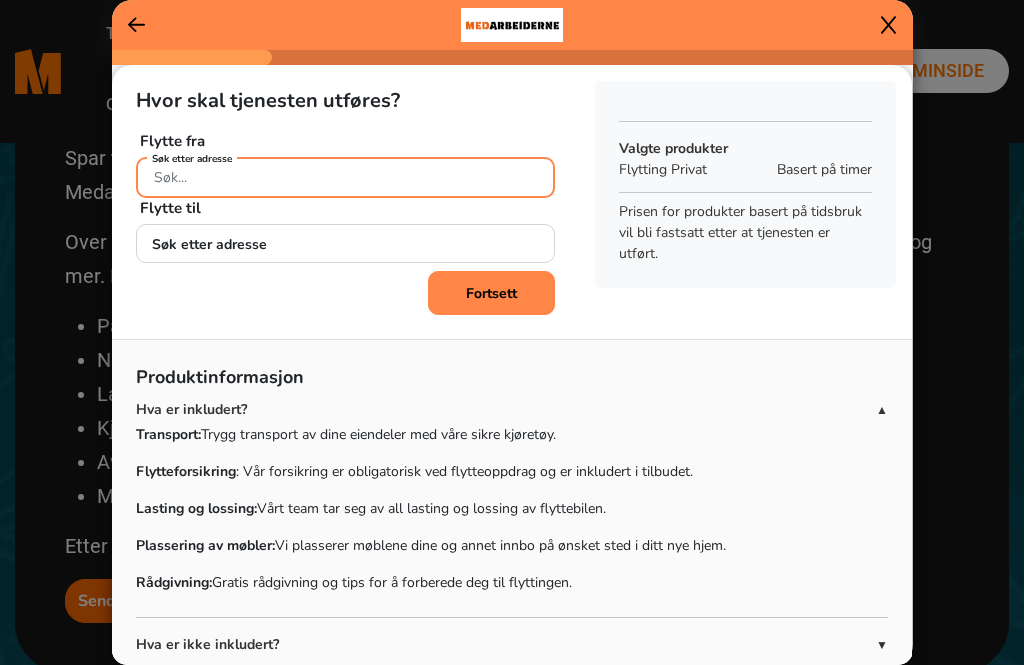 click on "Søk etter adresse" at bounding box center [345, 177] 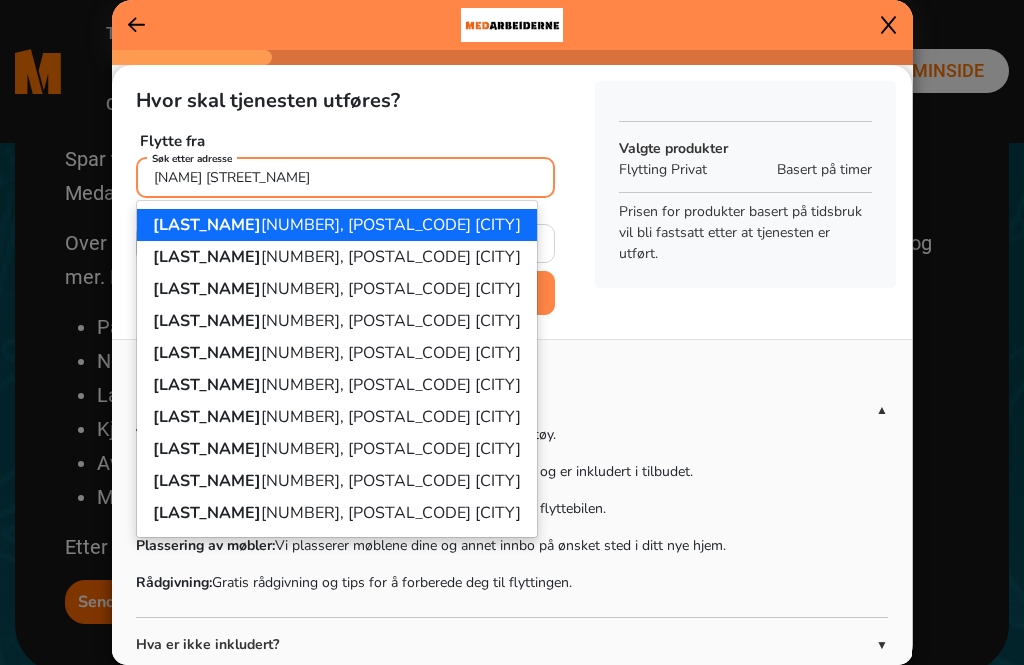 type on "[NAME] [STREET_NAME]" 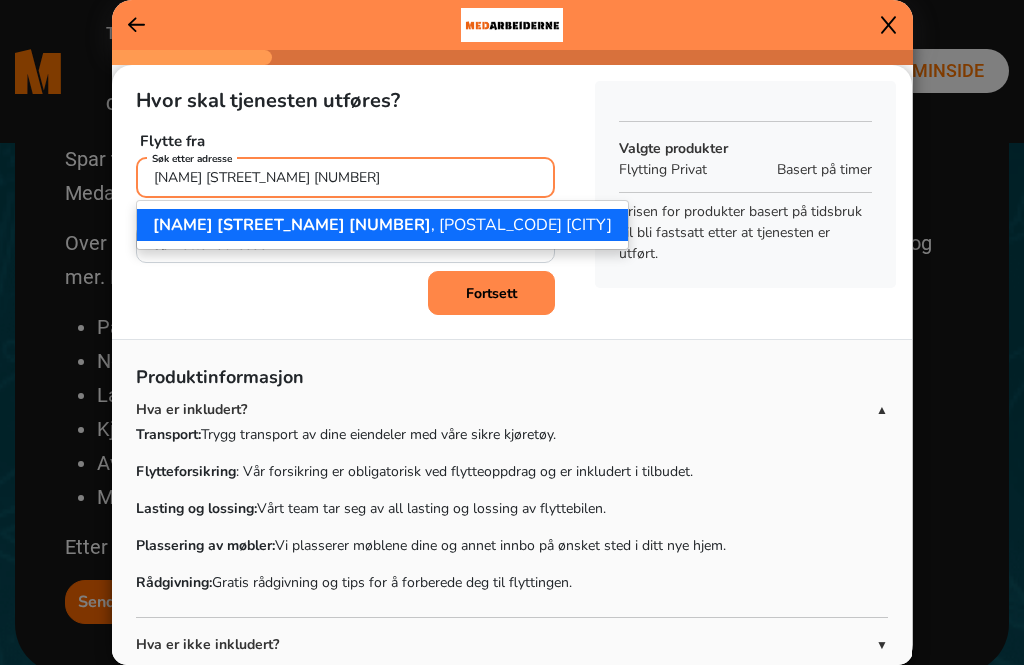 click on "[STREET] [NUMBER] , [POSTAL_CODE] [CITY]" at bounding box center [382, 225] 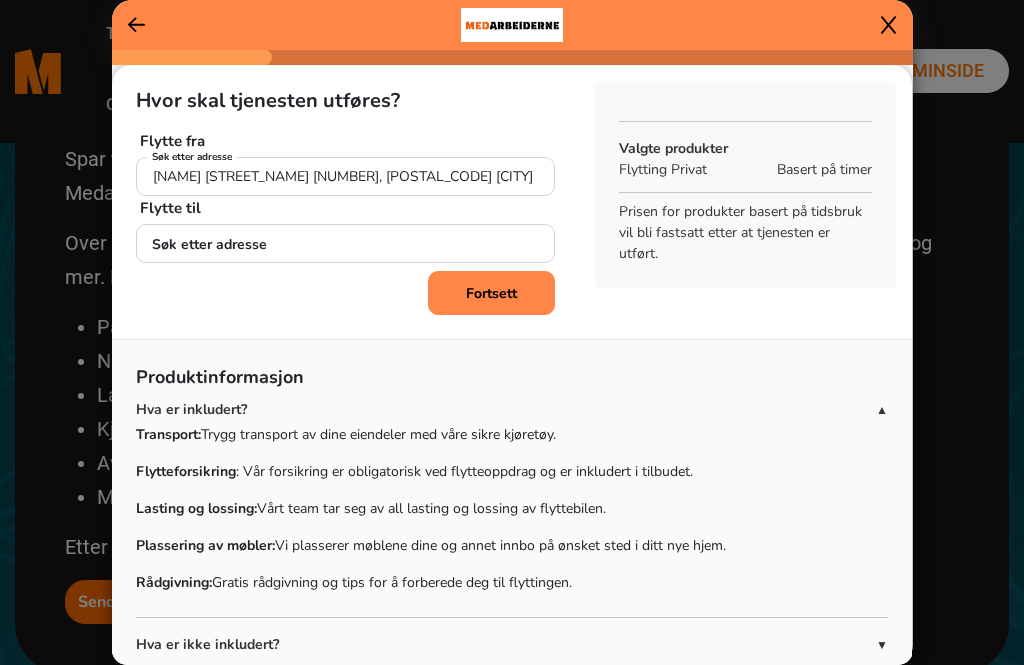 scroll, scrollTop: 311, scrollLeft: 0, axis: vertical 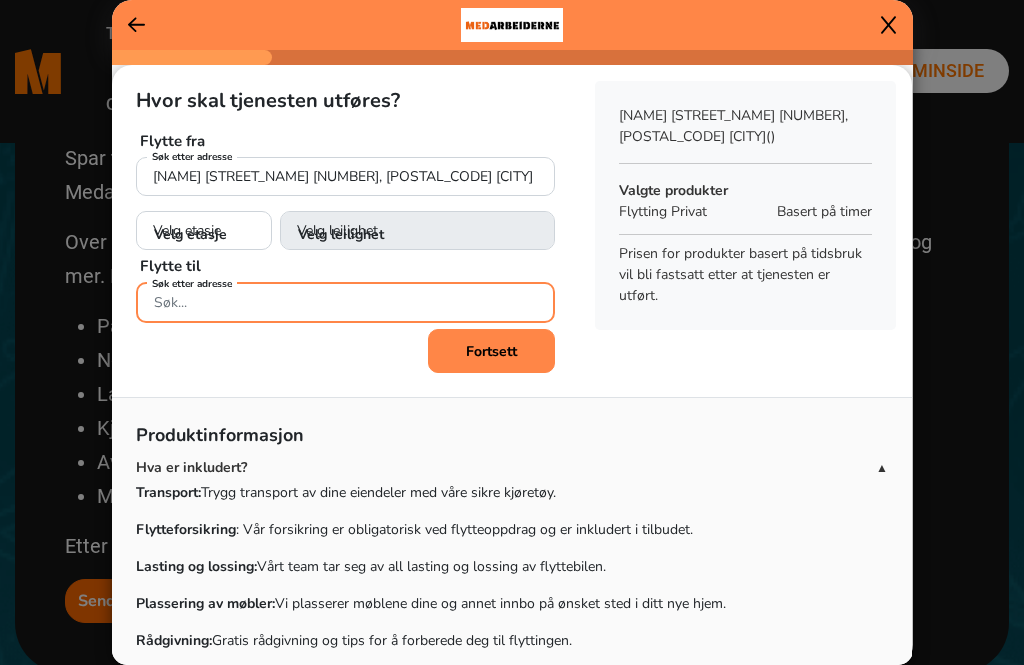 click on "Søk etter adresse" at bounding box center [345, 299] 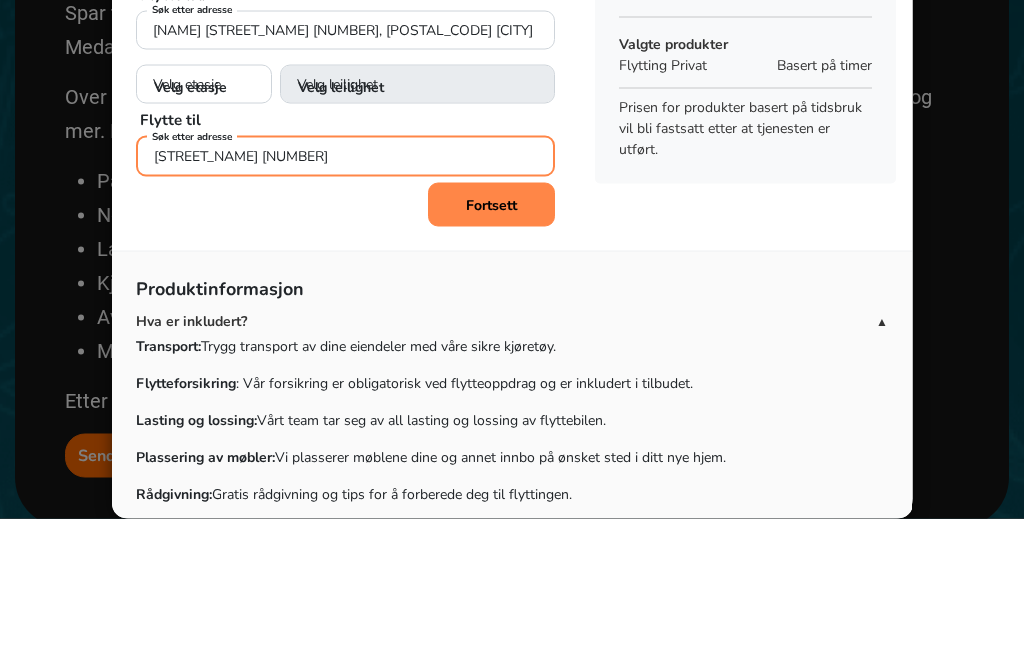 scroll, scrollTop: 0, scrollLeft: 0, axis: both 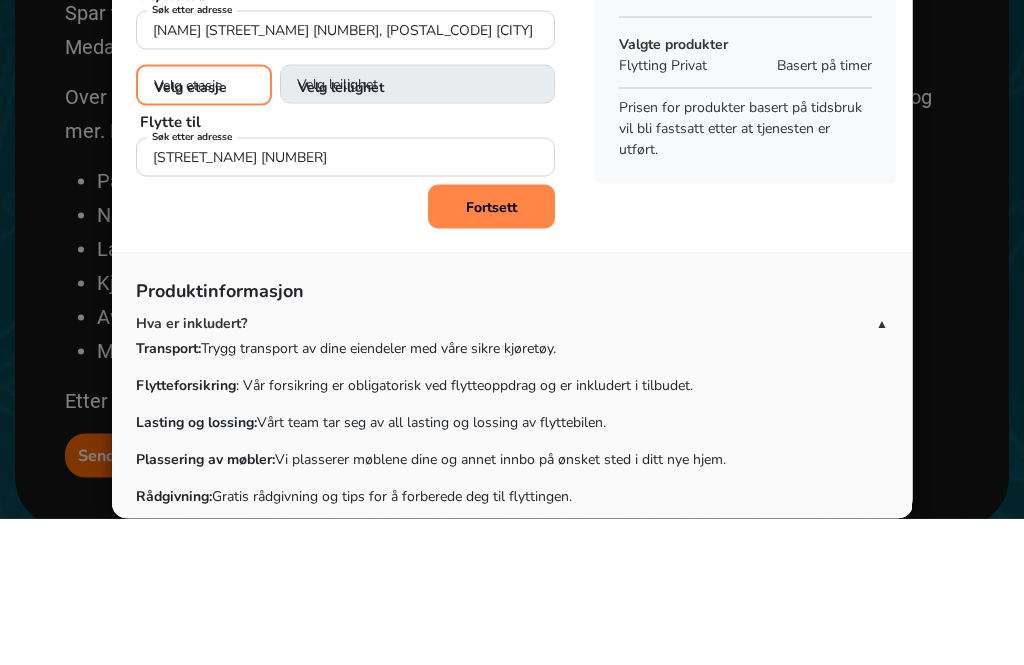 click on "Velg etasje 1. etasje 2. etasje 3. etasje 4. etasje 5. etasje" at bounding box center [204, 231] 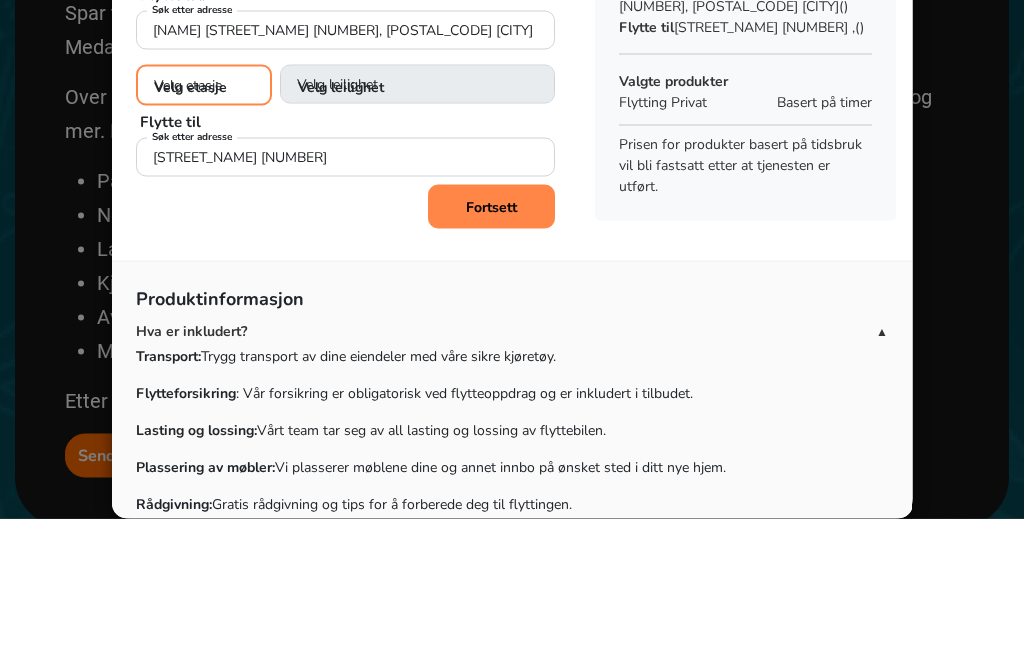 scroll, scrollTop: 457, scrollLeft: 0, axis: vertical 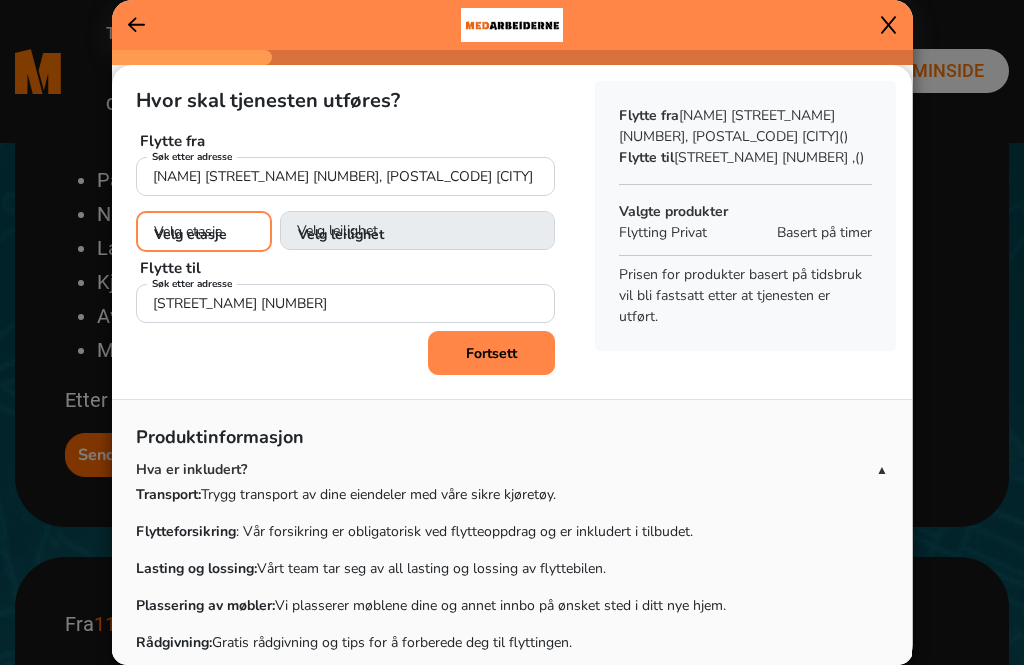 select on "02" 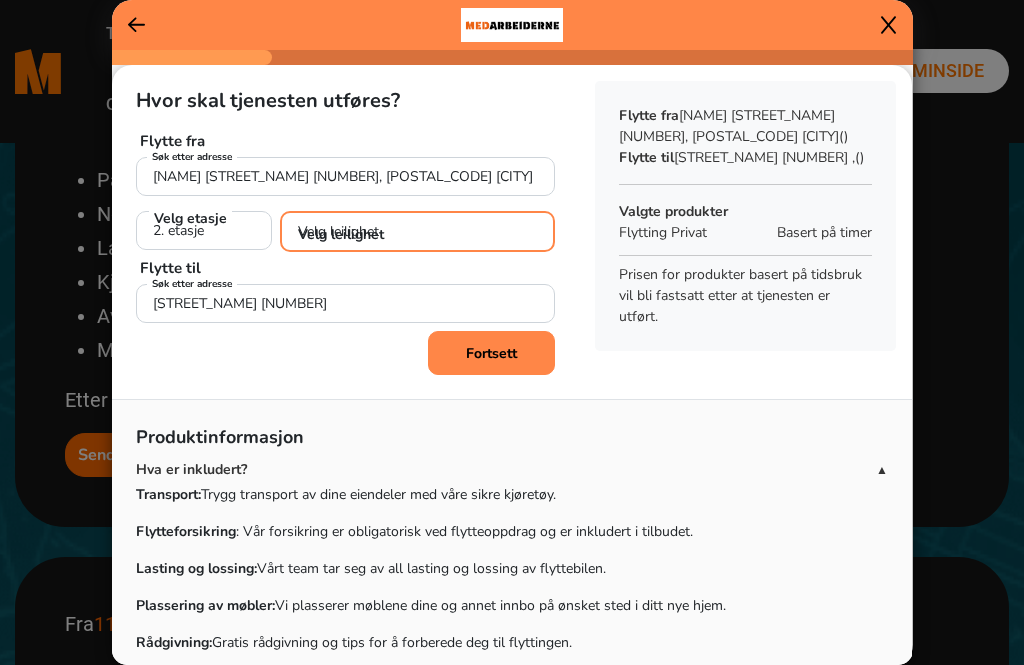 click on "Velg leilighet [ORDINAL] dør fra venstre ([ROOM_NUMBER]) [ORDINAL] dør fra venstre ([ROOM_NUMBER]) [ORDINAL] dør fra venstre ([ROOM_NUMBER])" at bounding box center (417, 231) 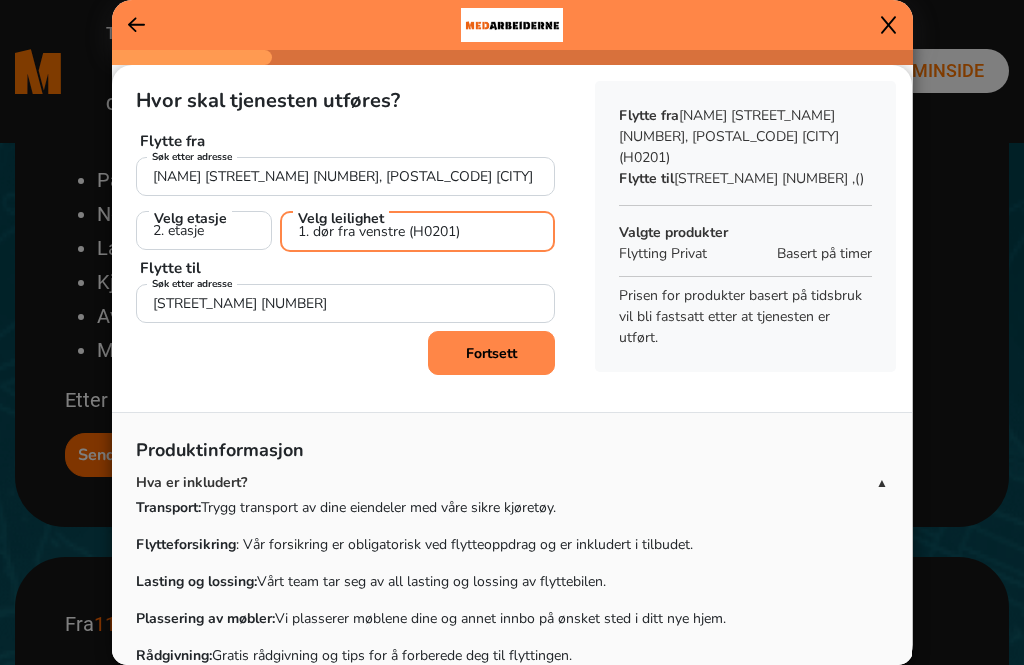 click on "Velg leilighet [ORDINAL] dør fra venstre ([ROOM_NUMBER]) [ORDINAL] dør fra venstre ([ROOM_NUMBER]) [ORDINAL] dør fra venstre ([ROOM_NUMBER])" at bounding box center [417, 231] 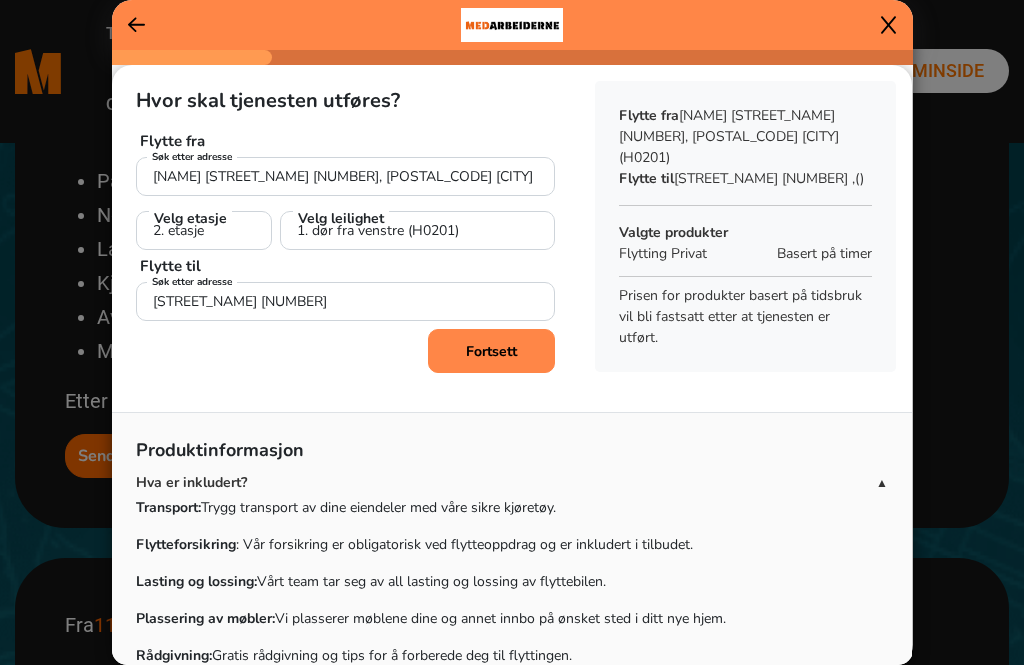 click at bounding box center (512, 25) 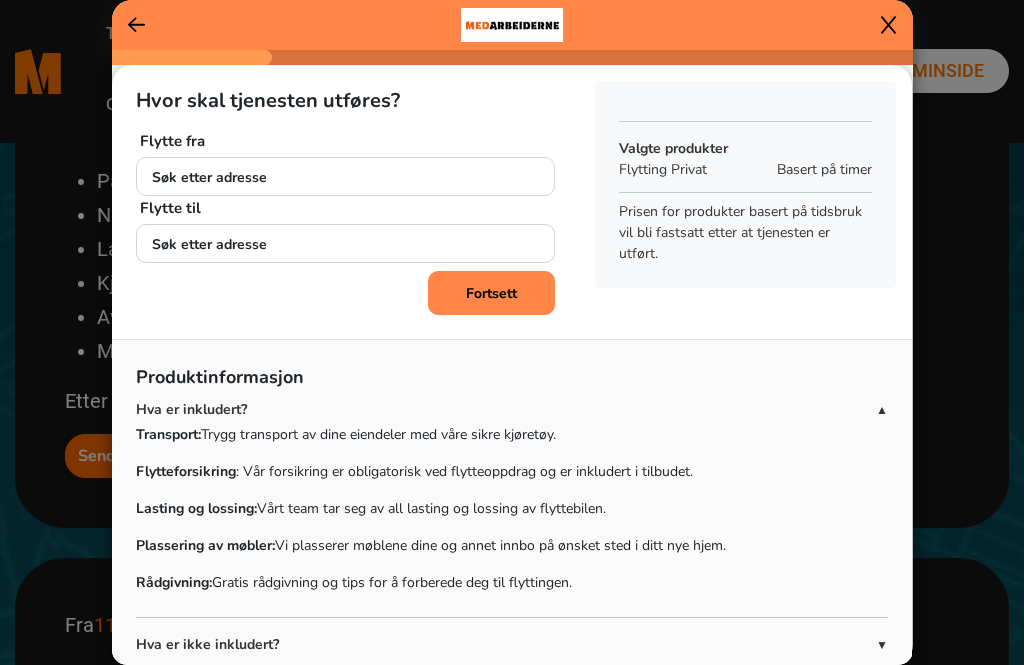 click at bounding box center (512, 25) 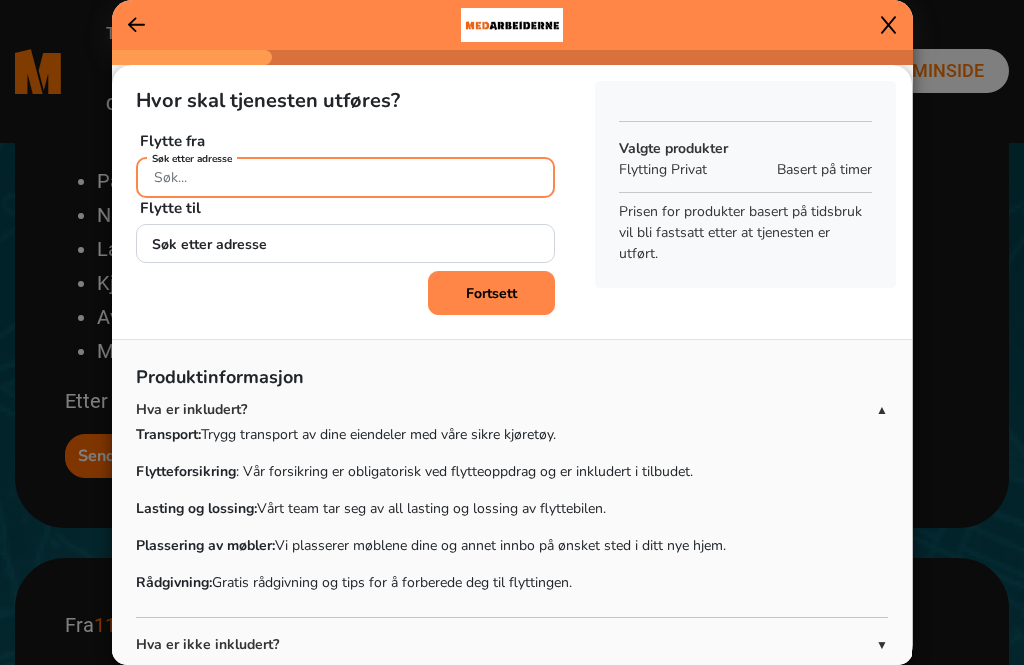 click on "Søk etter adresse" at bounding box center (345, 177) 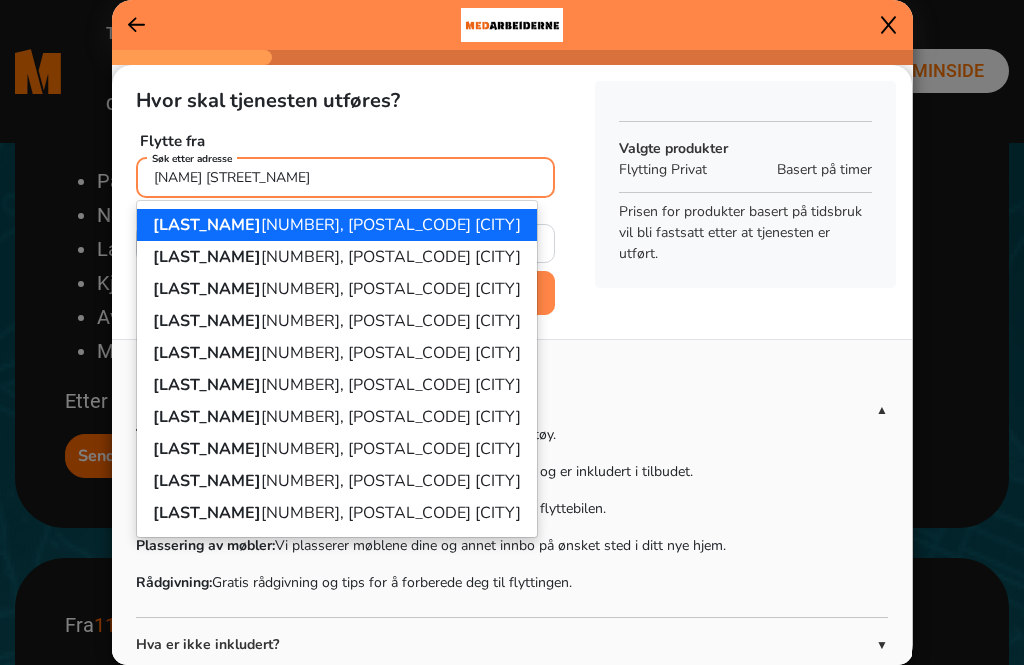 type on "[LAST_NAME] [NUMBER]" 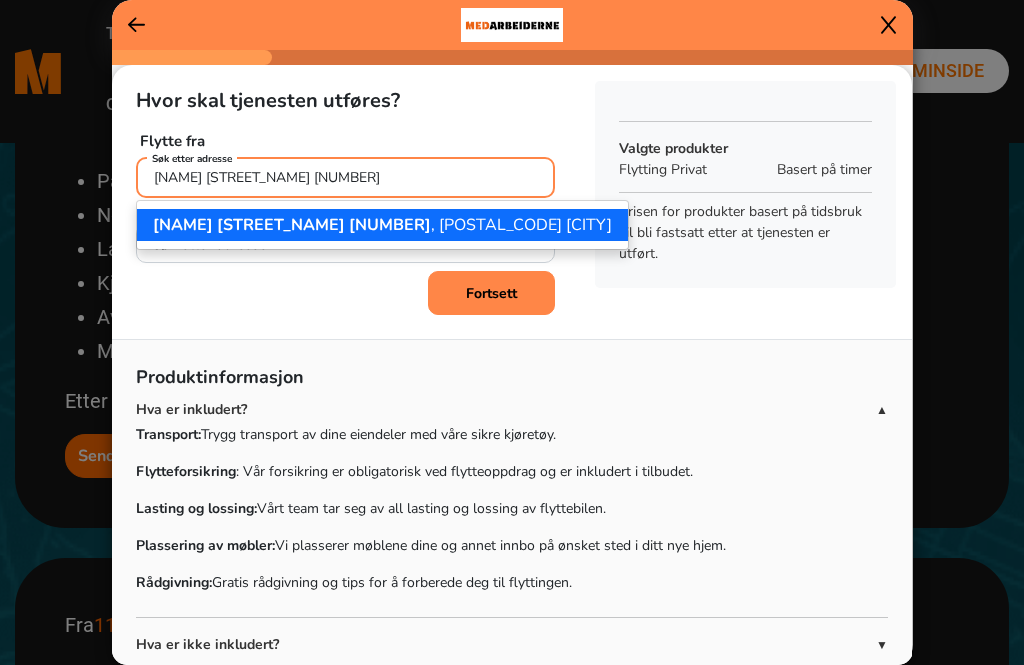 click on "[STREET] [NUMBER] , [POSTAL_CODE] [CITY]" at bounding box center (382, 225) 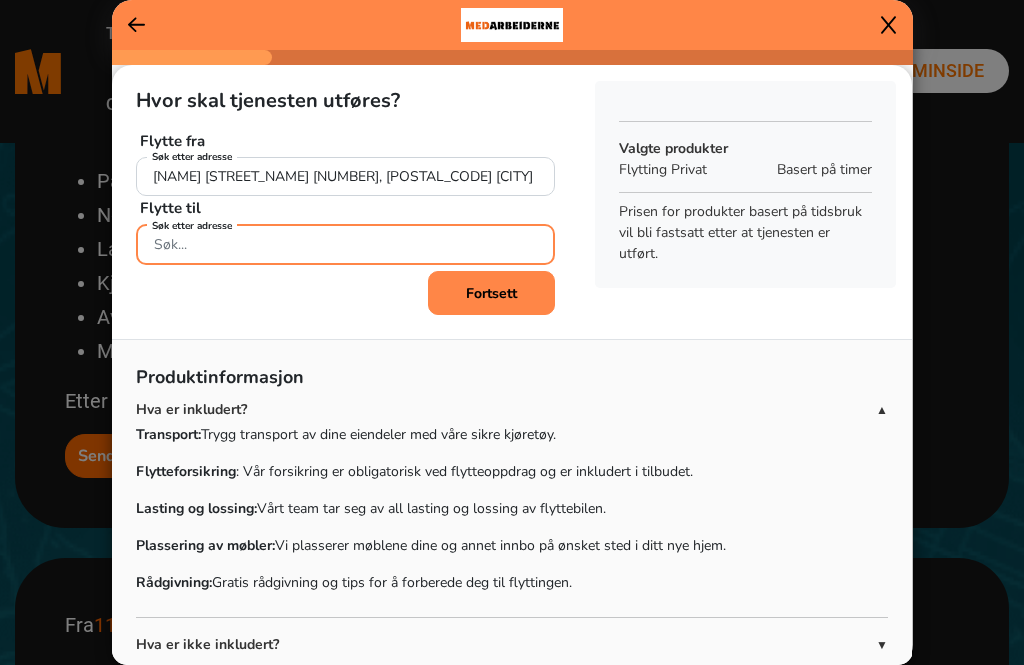 click on "Søk etter adresse" at bounding box center (345, 244) 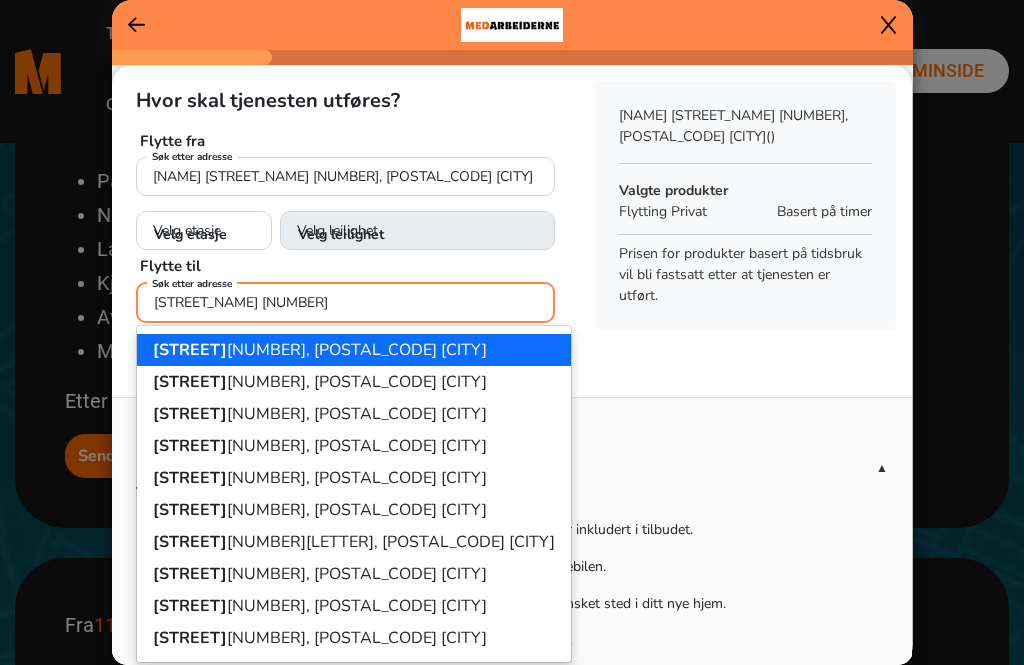 type on "[STREET] [NUMBER]" 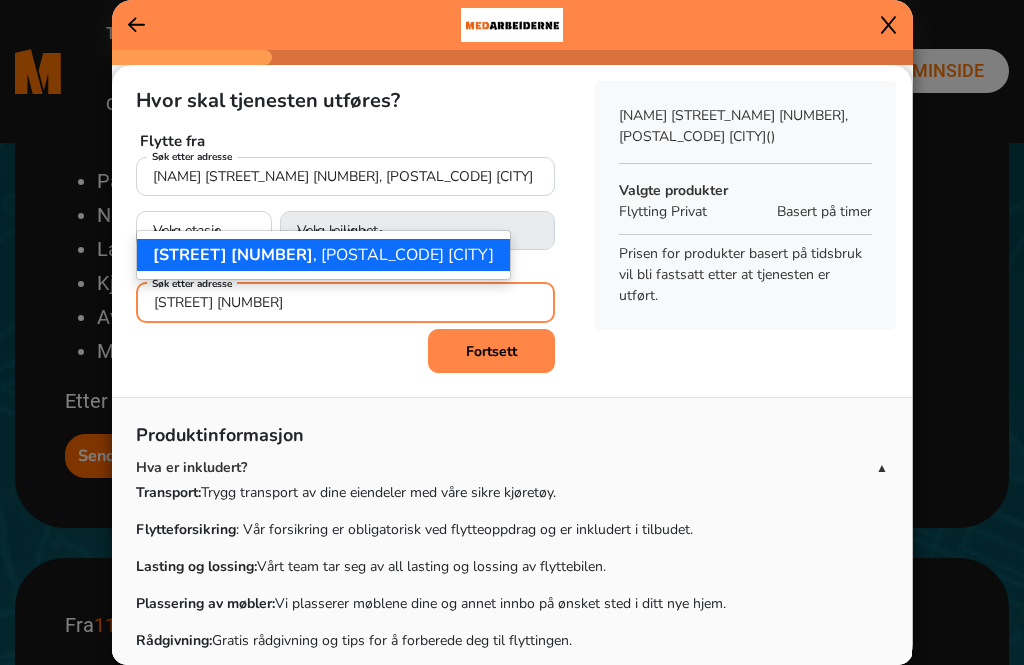 click on "[STREET_NAME] [NUMBER] , [POSTAL_CODE] [CITY]" at bounding box center (323, 255) 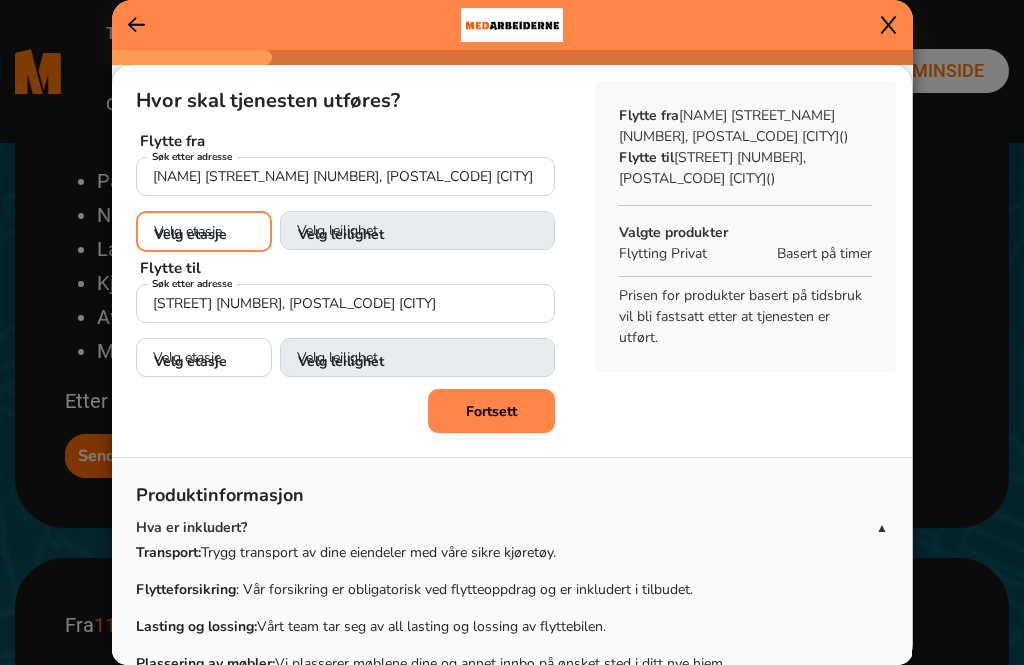 click on "Velg etasje 1. etasje 2. etasje 3. etasje 4. etasje 5. etasje" at bounding box center (204, 231) 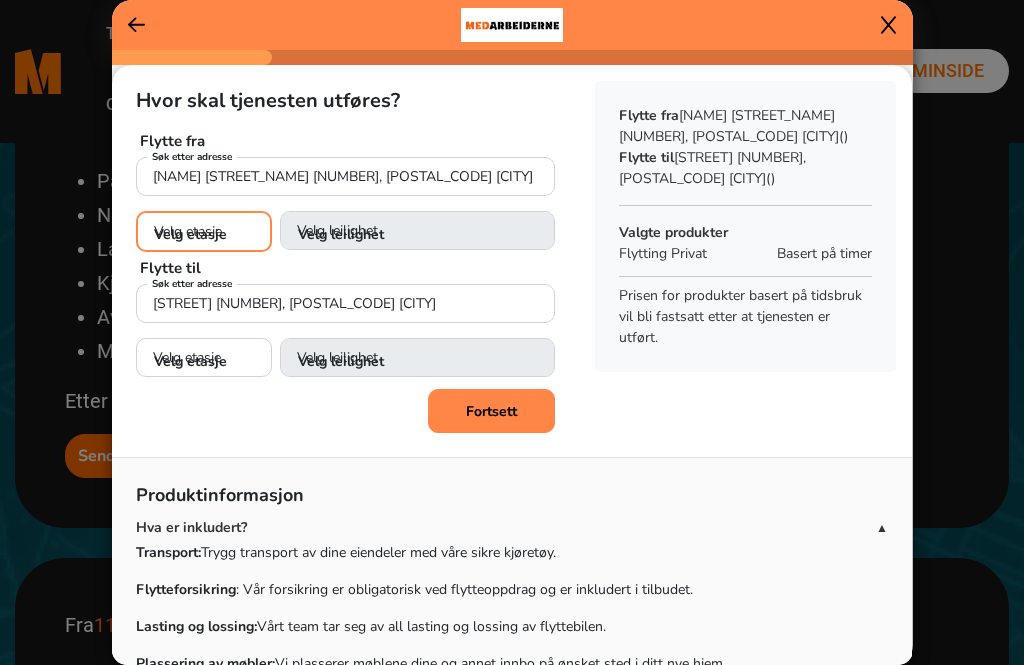 select on "02" 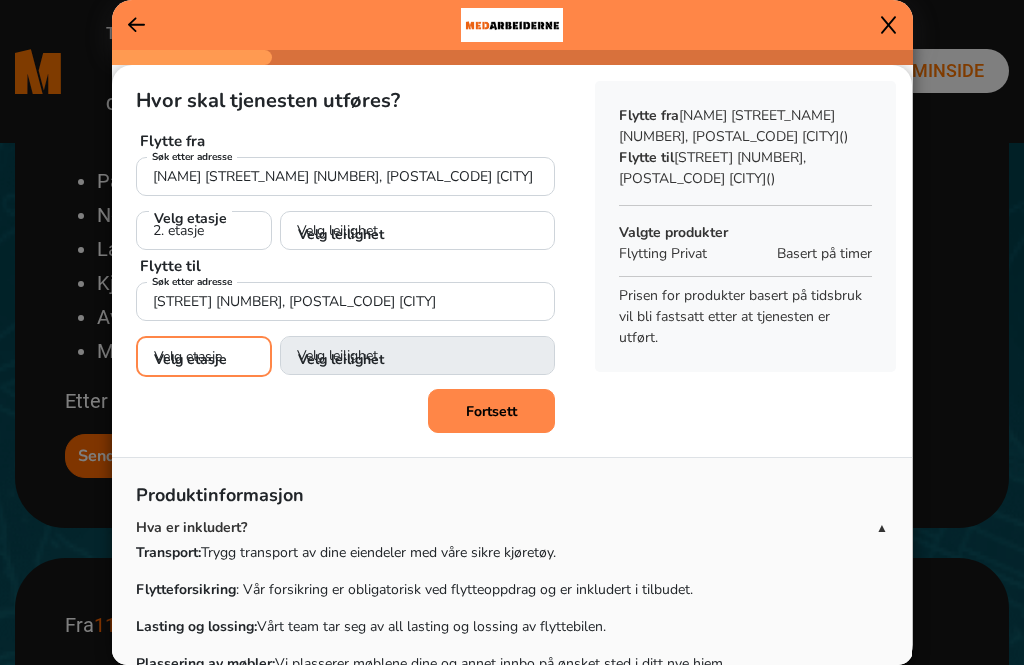 click on "Velg etasje 1. etasje 2. etasje 3. etasje 4. etasje 5. etasje 6. etasje 7. etasje" at bounding box center [204, 356] 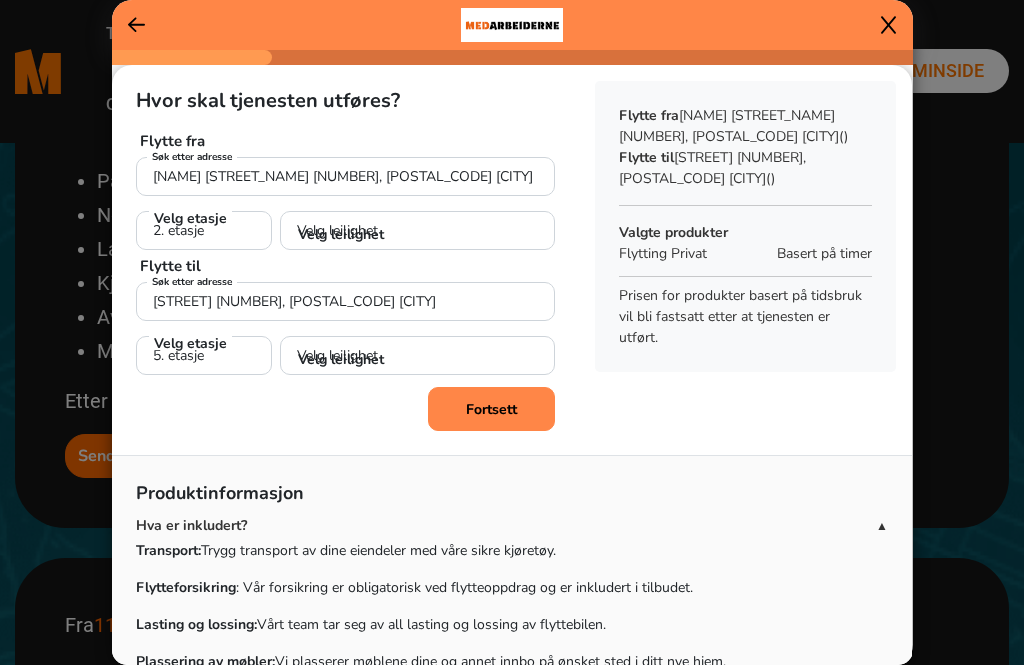 click on "Fortsett" at bounding box center (491, 409) 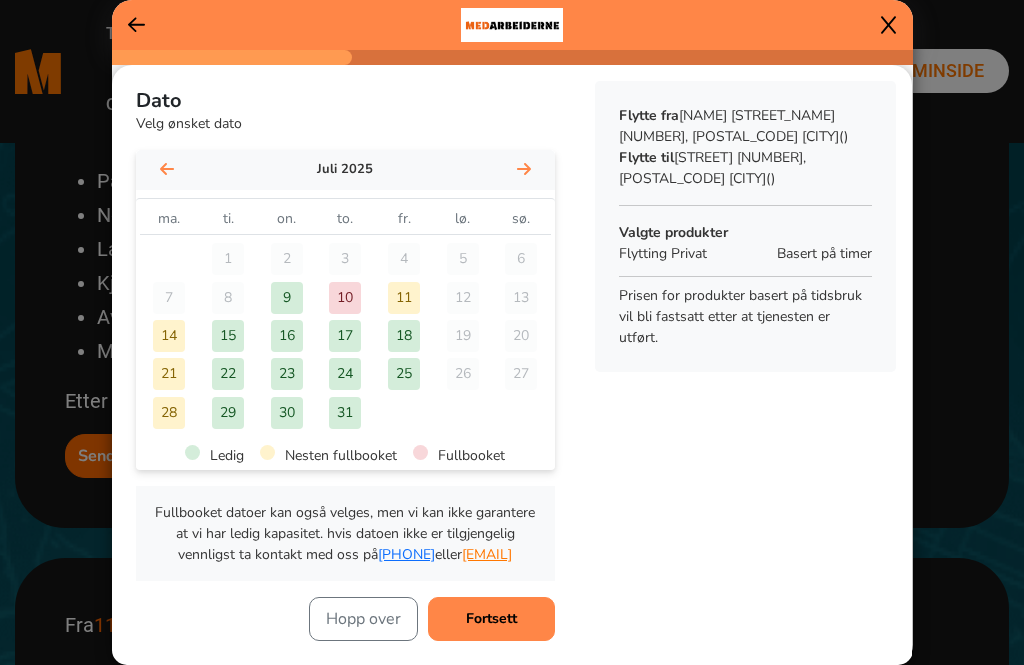 click on "16" at bounding box center [287, 336] 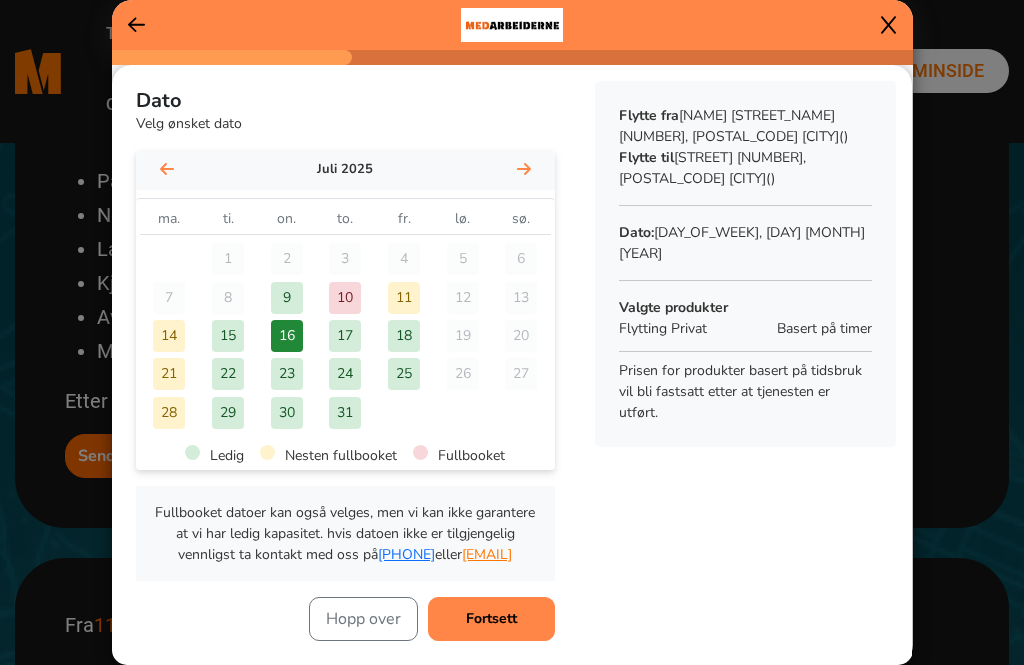 click on "Fortsett" at bounding box center (491, 619) 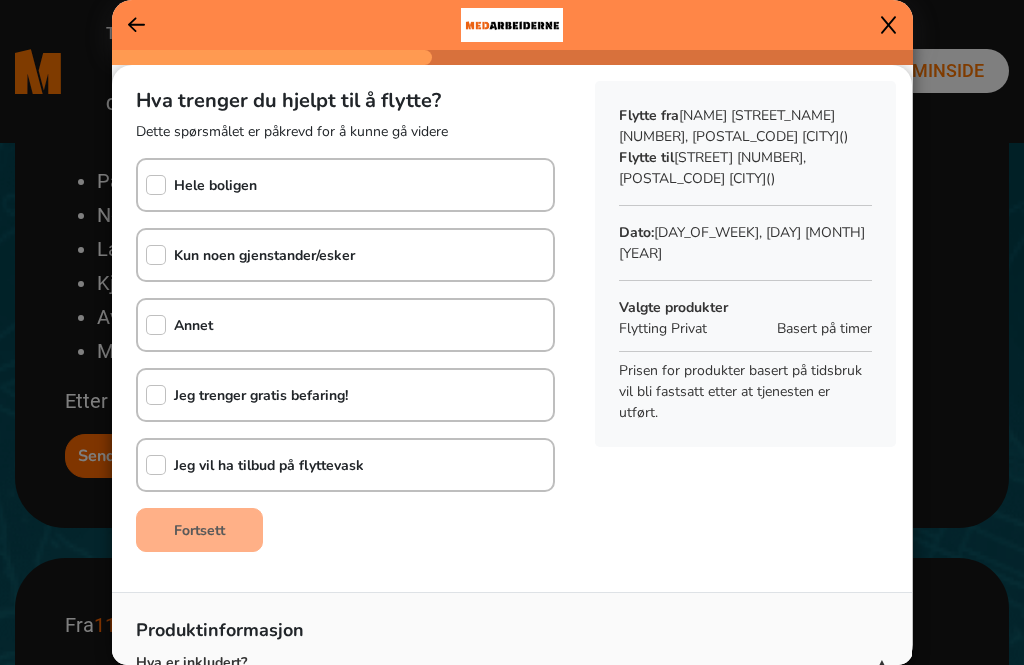 click at bounding box center [156, 185] 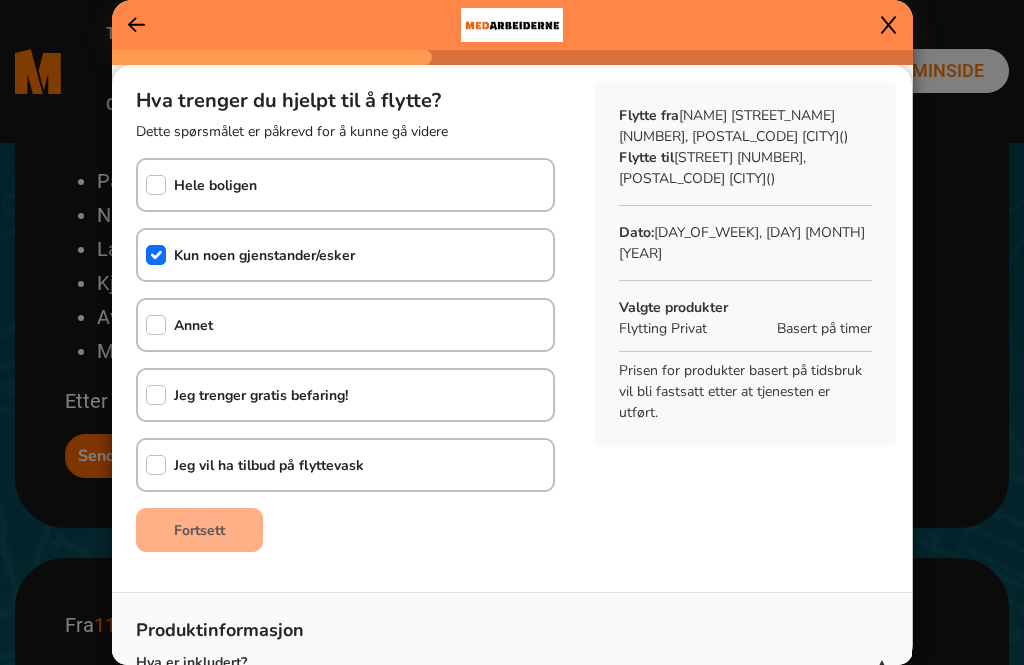 checkbox on "true" 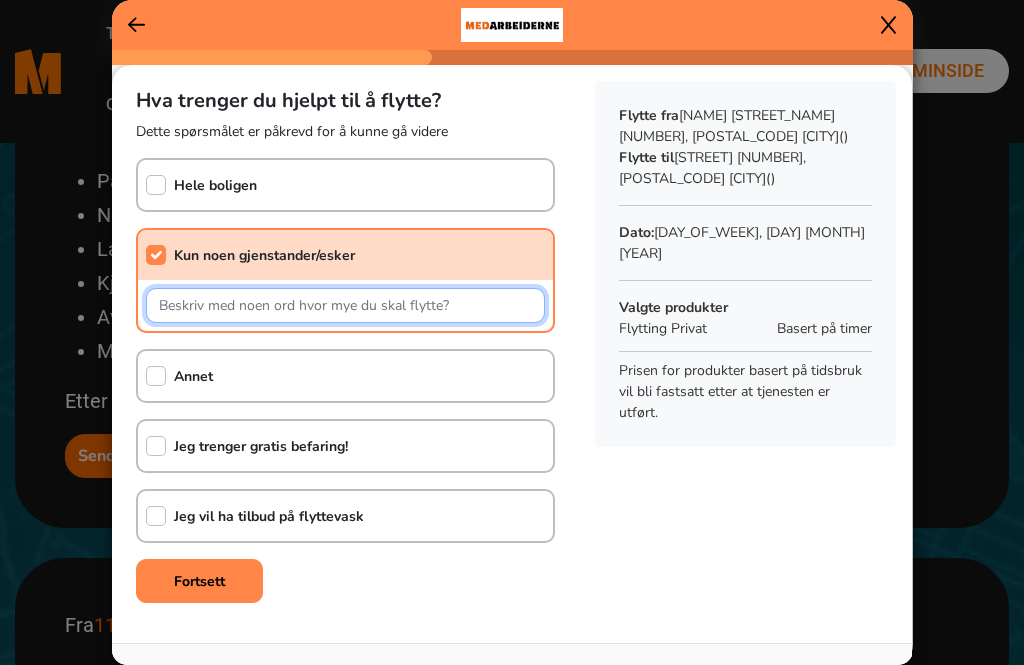 click at bounding box center [345, 305] 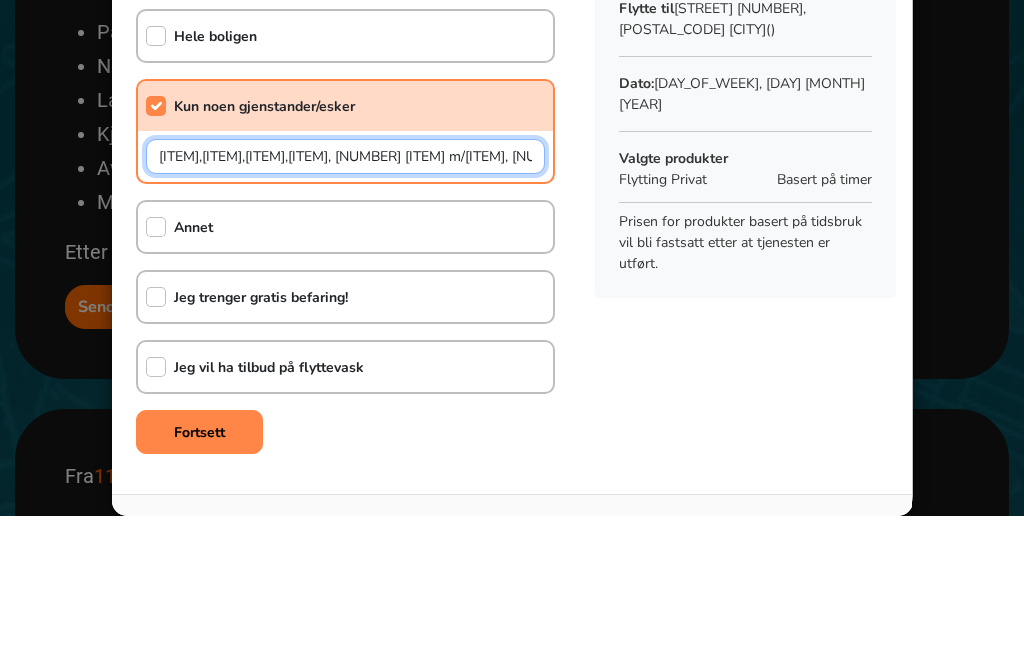type on "[ITEM],[ITEM],[ITEM],[ITEM], [NUMBER] [ITEM] m/[ITEM], [NUMBER] [ITEM] m/[ITEM], [NUMBER] [ITEM] m/[ITEM] [ITEM] pluss ca [NUMBER] [ITEM]" 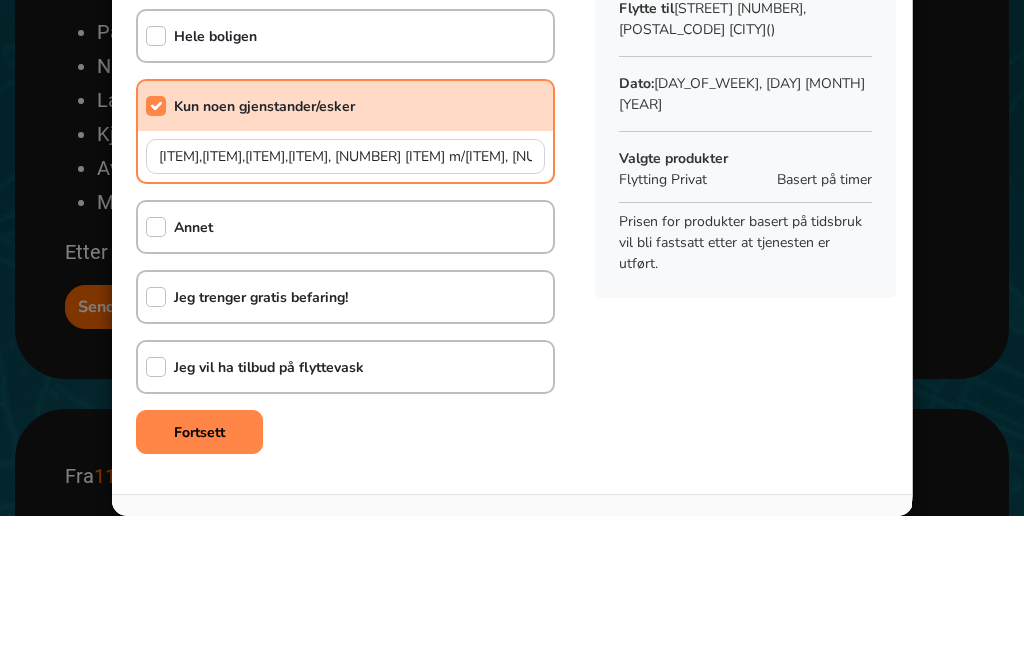 click on "Annet" at bounding box center (345, 185) 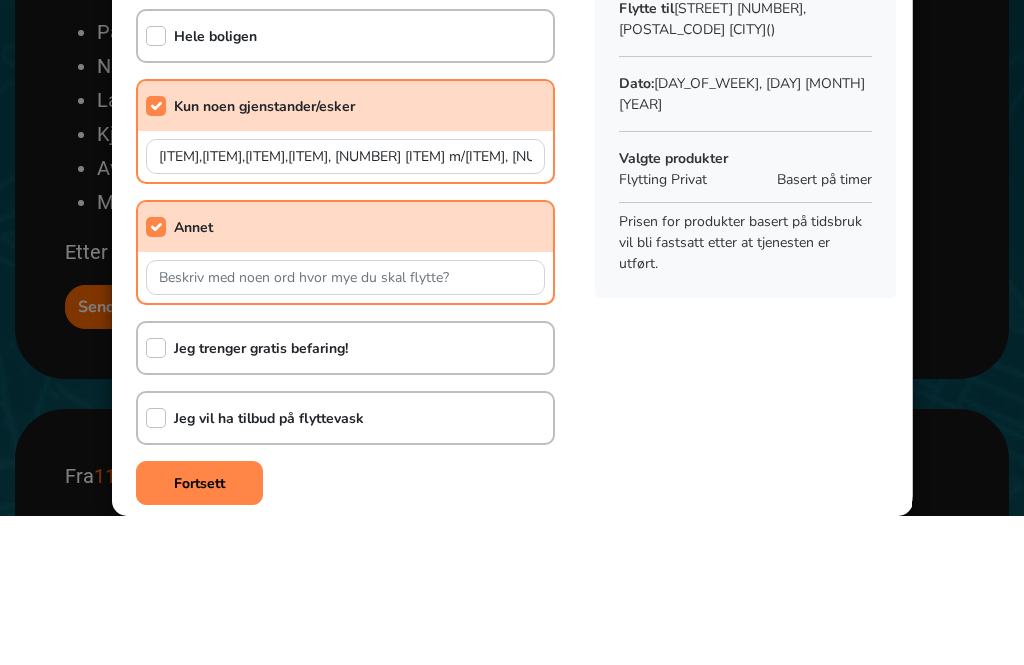 scroll, scrollTop: 605, scrollLeft: 0, axis: vertical 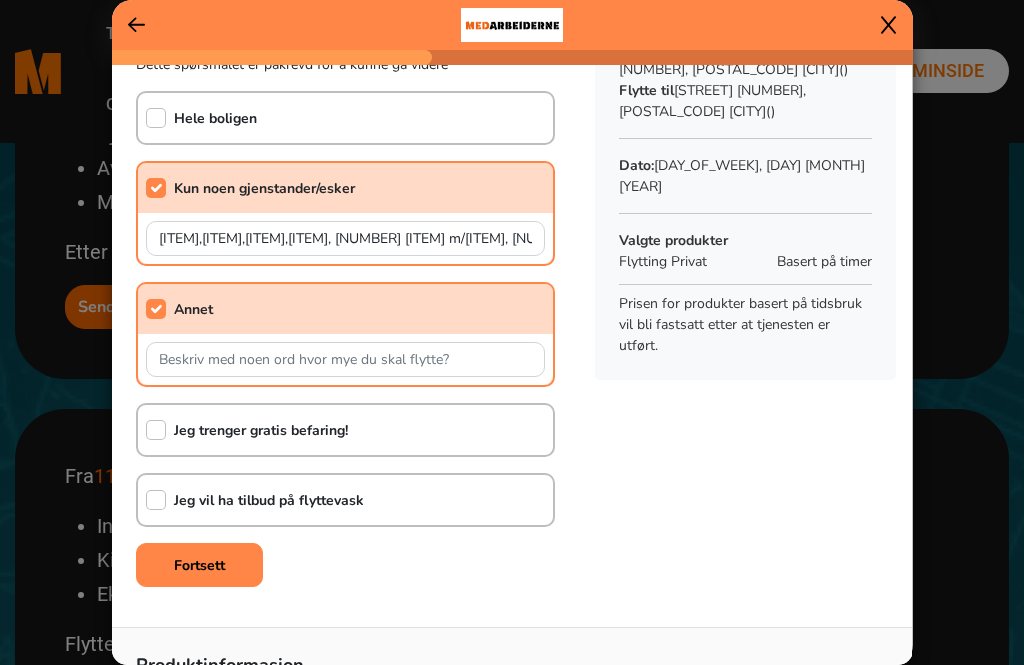 click on "Fortsett" at bounding box center (199, 565) 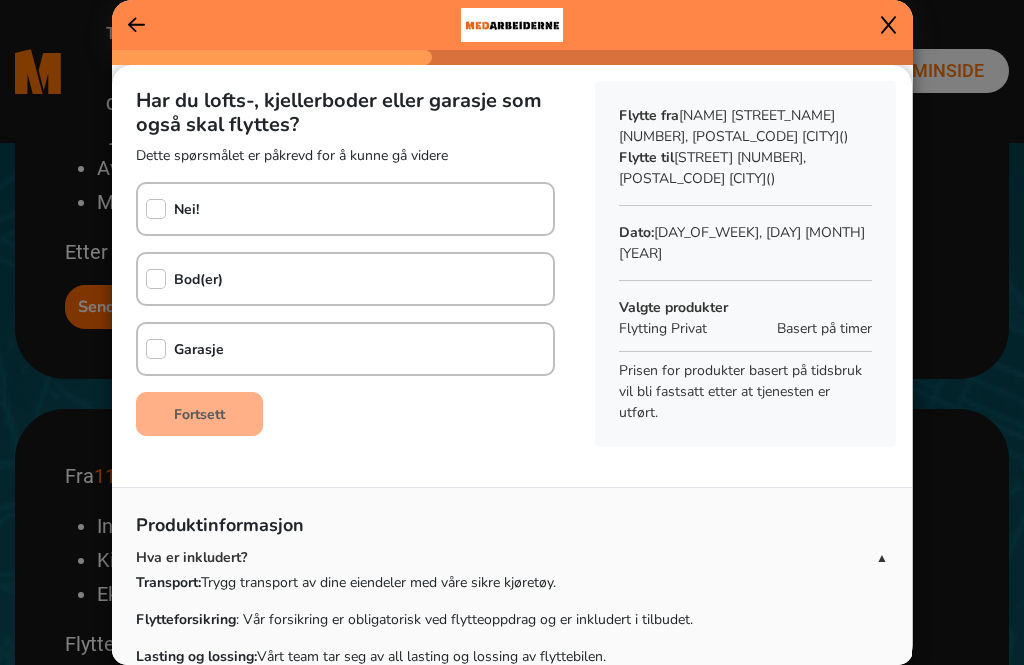 scroll, scrollTop: 0, scrollLeft: 0, axis: both 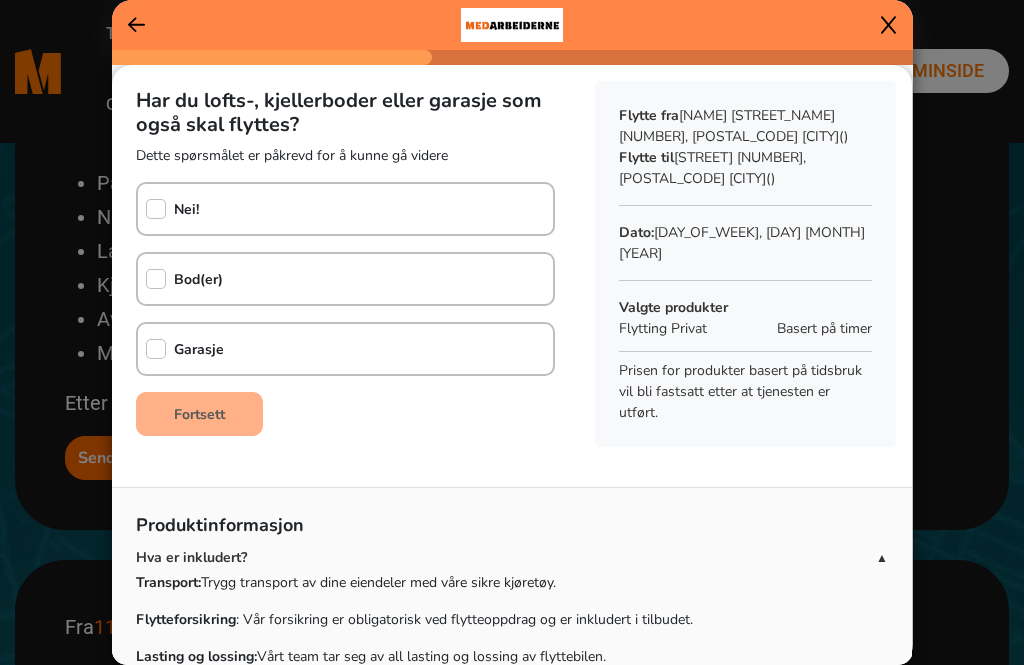 click on "Bod(er)" at bounding box center (168, 209) 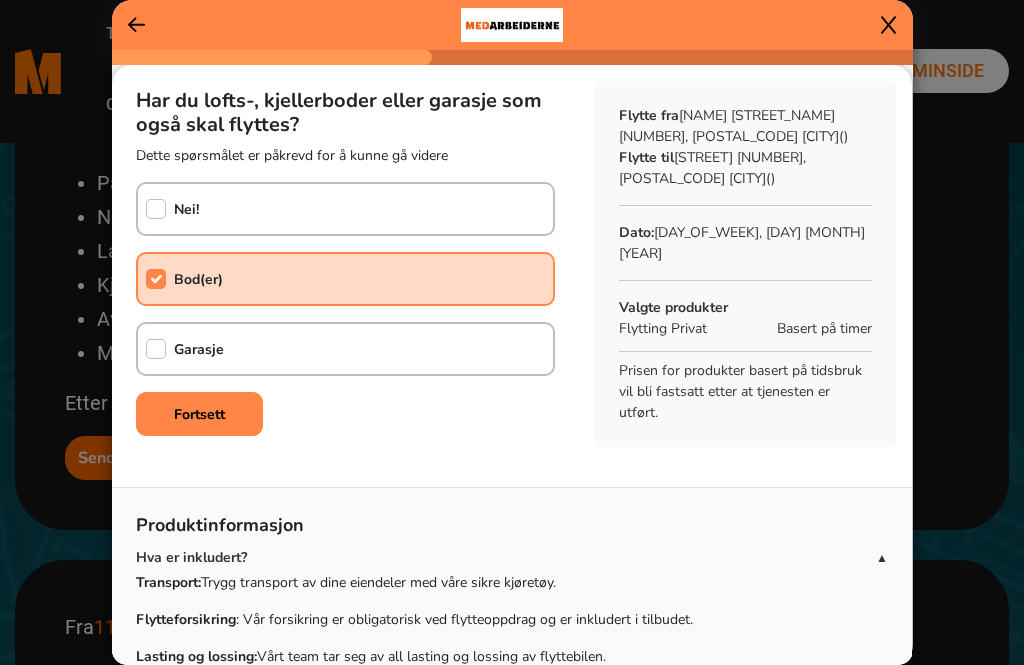 click on "Har du lofts-, kjellerboder eller garasje som også skal flyttes? Dette spørsmålet er påkrevd for å kunne gå videre Nei!  Bod(er) Garasje Fortsett" at bounding box center (345, 264) 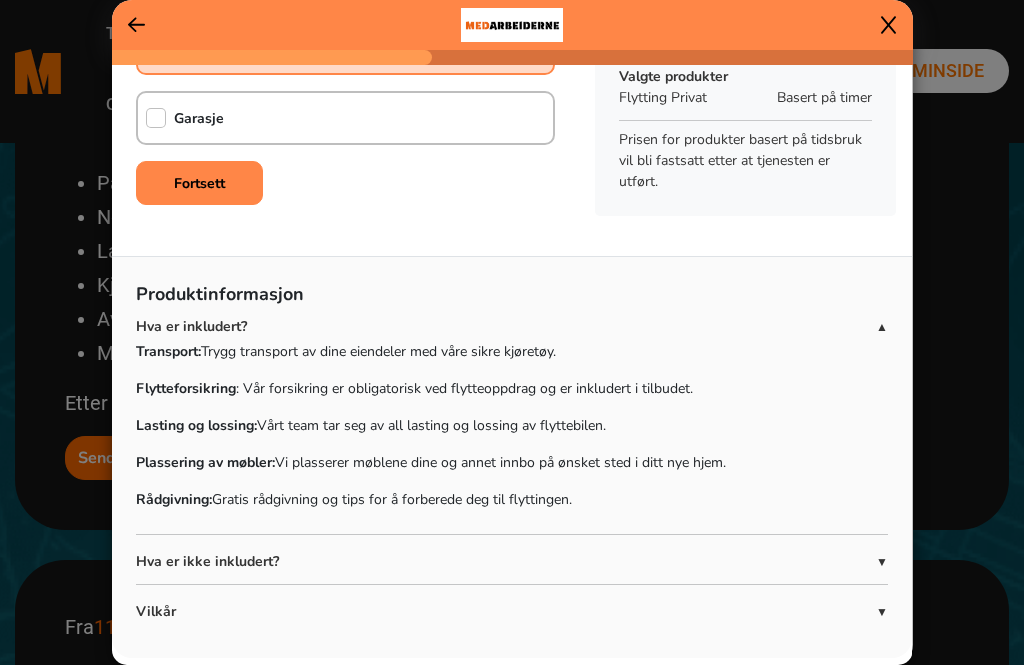 scroll, scrollTop: 229, scrollLeft: 0, axis: vertical 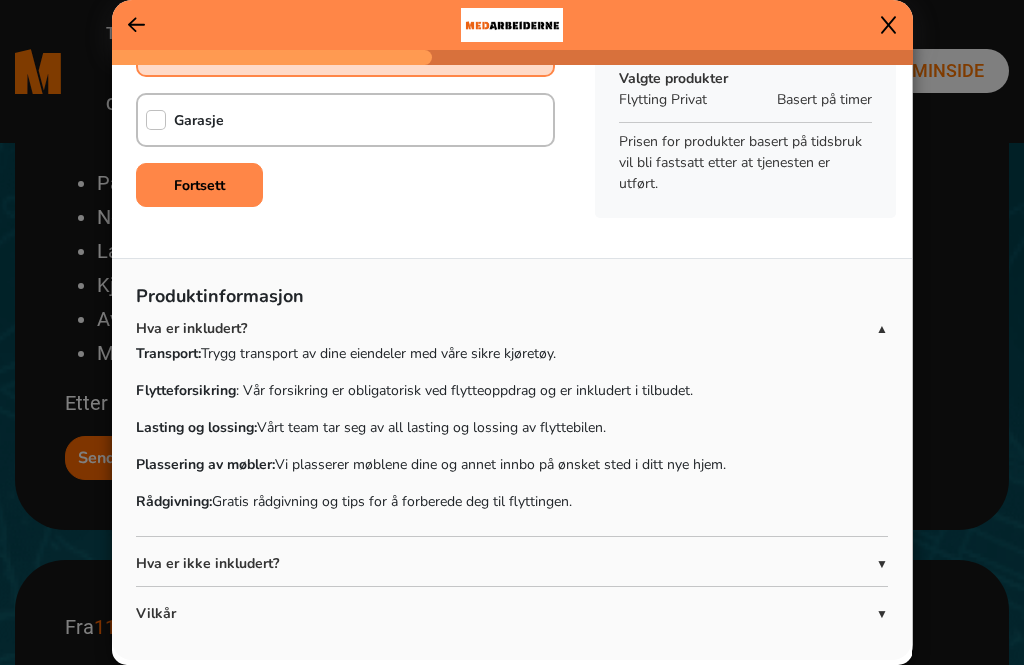 click on "Lasting og lossing:  Vårt team tar seg av all lasting og lossing av flyttebilen." at bounding box center (512, 427) 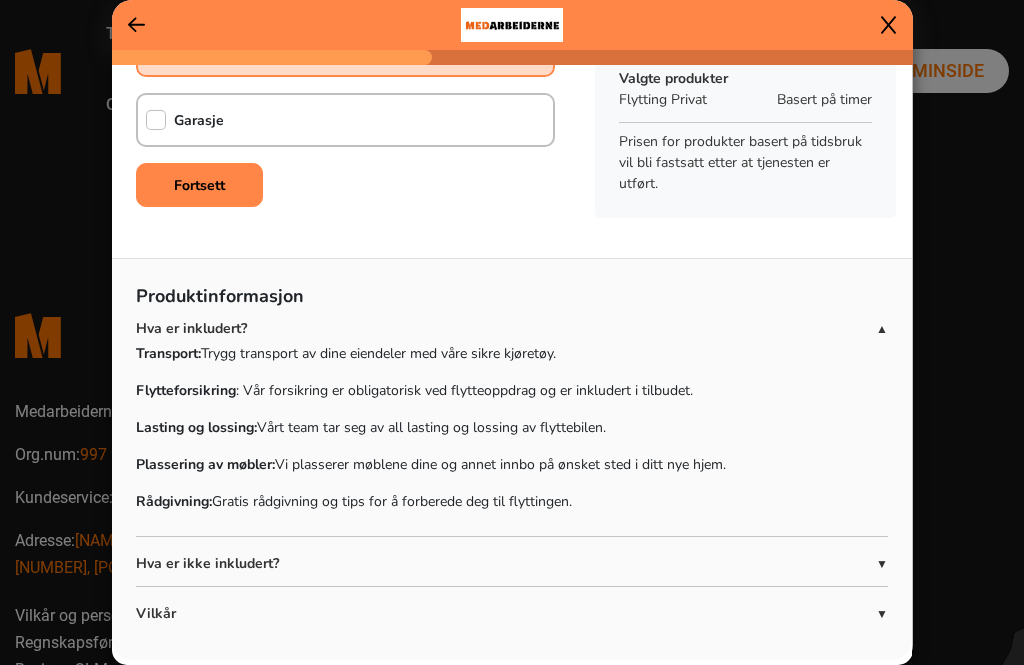scroll, scrollTop: 2203, scrollLeft: 0, axis: vertical 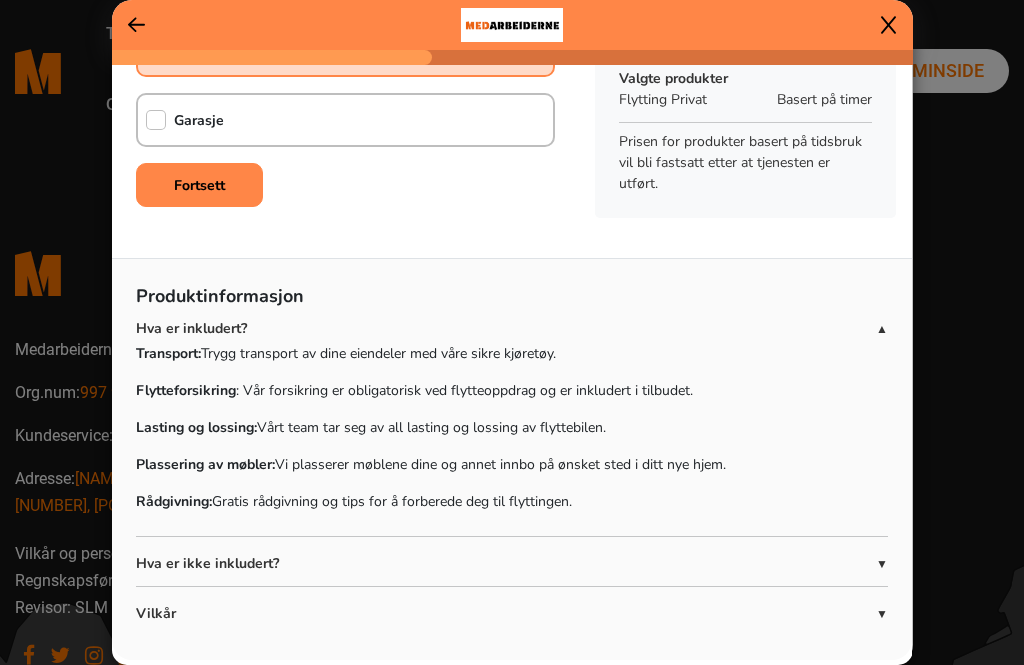 click on "Hva er ikke inkludert?" at bounding box center [506, 563] 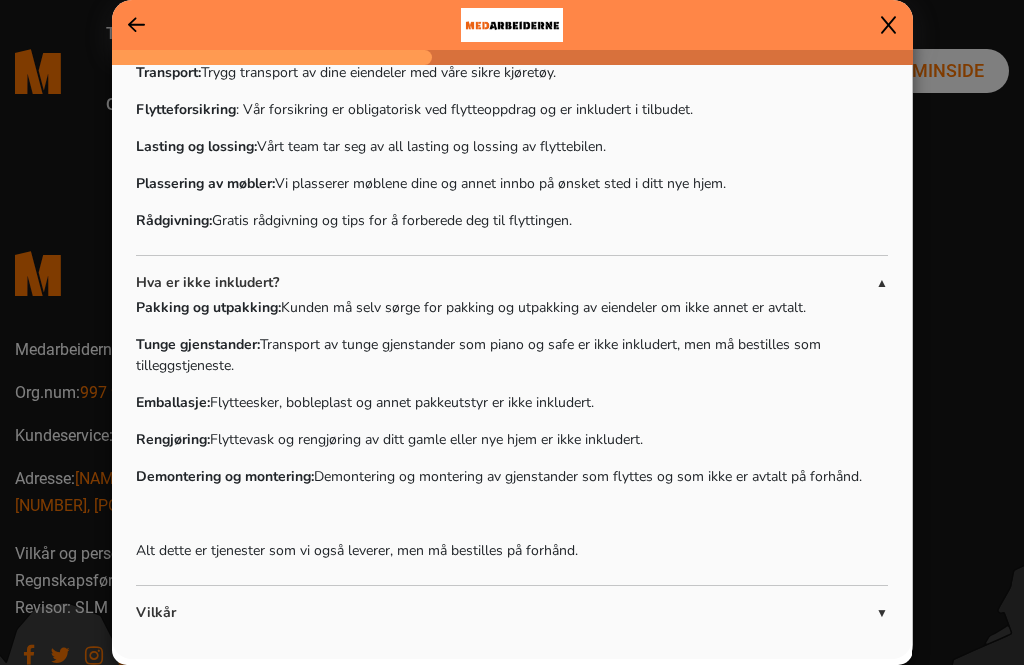 scroll, scrollTop: 509, scrollLeft: 0, axis: vertical 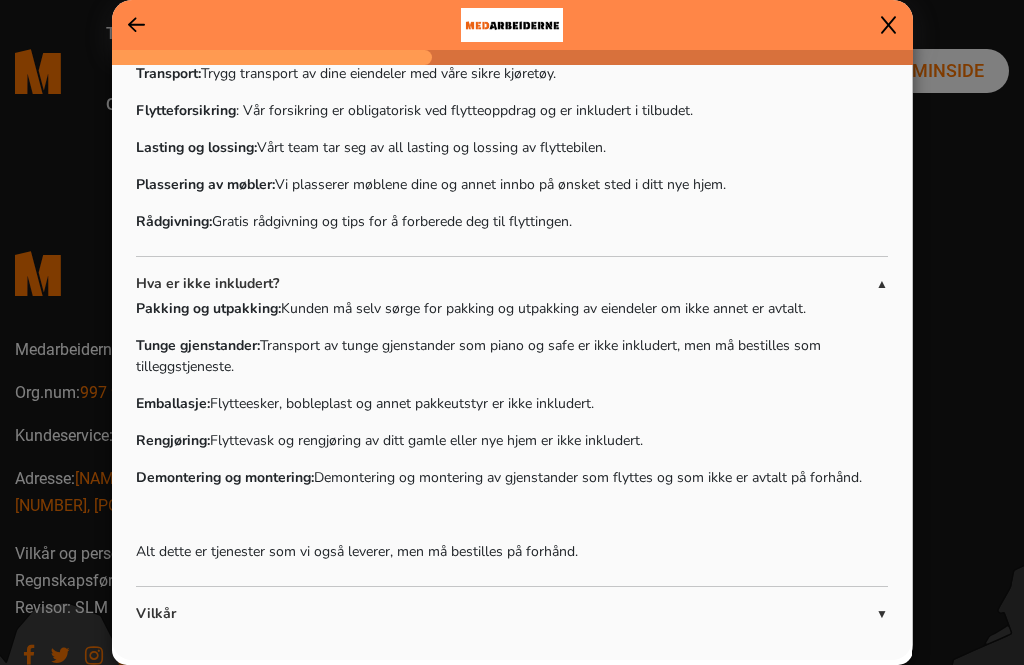 click on "Vilkår" at bounding box center (506, 613) 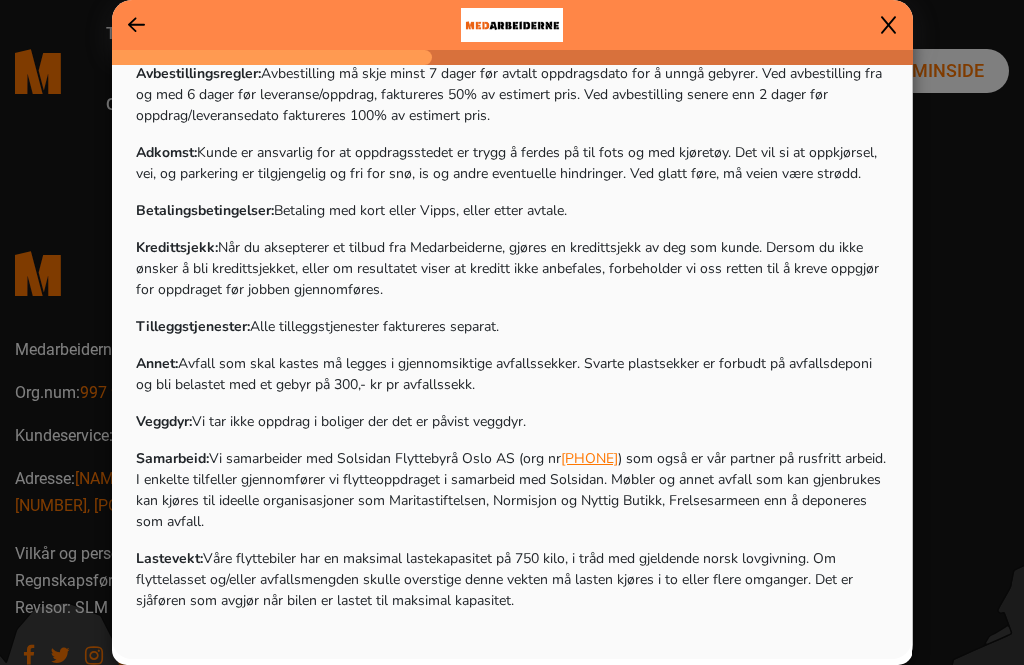 scroll, scrollTop: 1189, scrollLeft: 0, axis: vertical 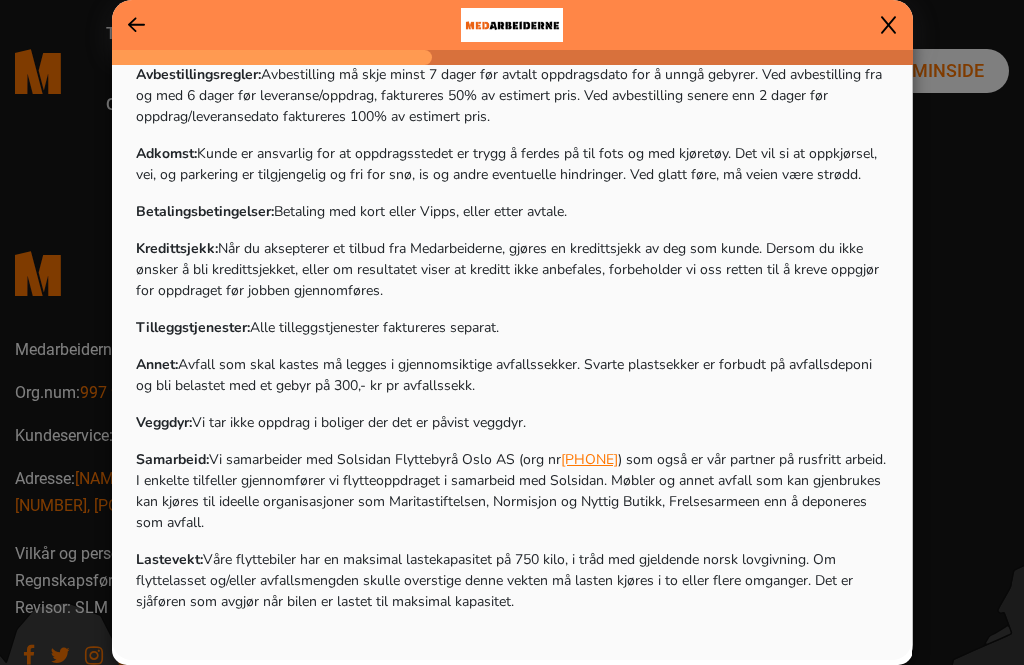 click on "Lastevekt:  Våre flyttebiler har en maksimal lastekapasitet på 750 kilo, i tråd med gjeldende norsk lovgivning. Om flyttelasset og/eller avfallsmengden skulle overstige denne vekten må lasten kjøres i to eller flere omganger. Det er sjåføren som avgjør når bilen er lastet til maksimal kapasitet." at bounding box center (512, 580) 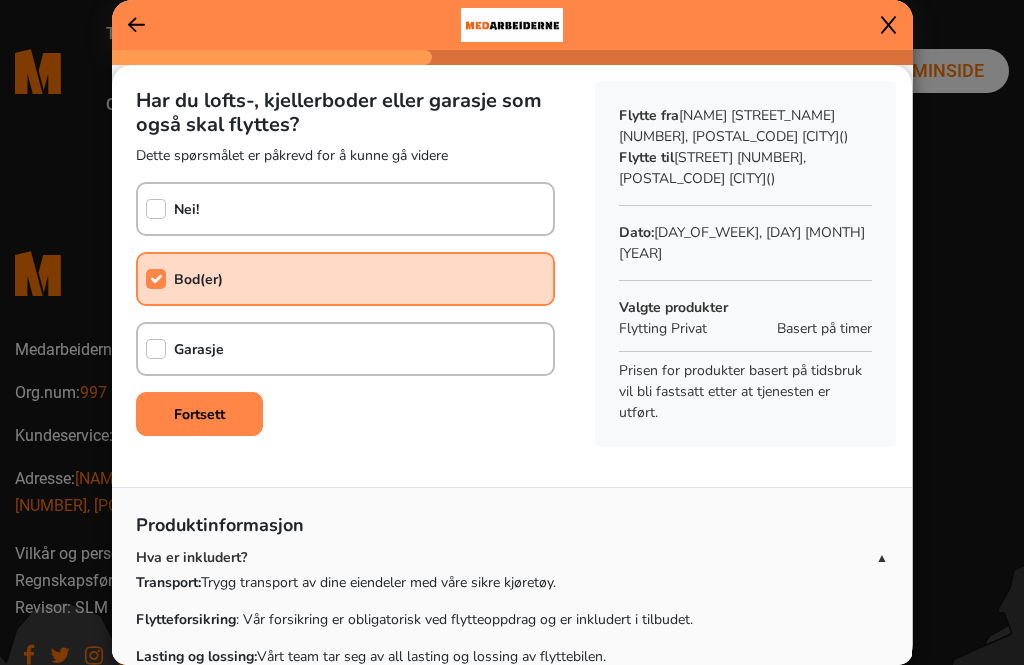 scroll, scrollTop: 0, scrollLeft: 0, axis: both 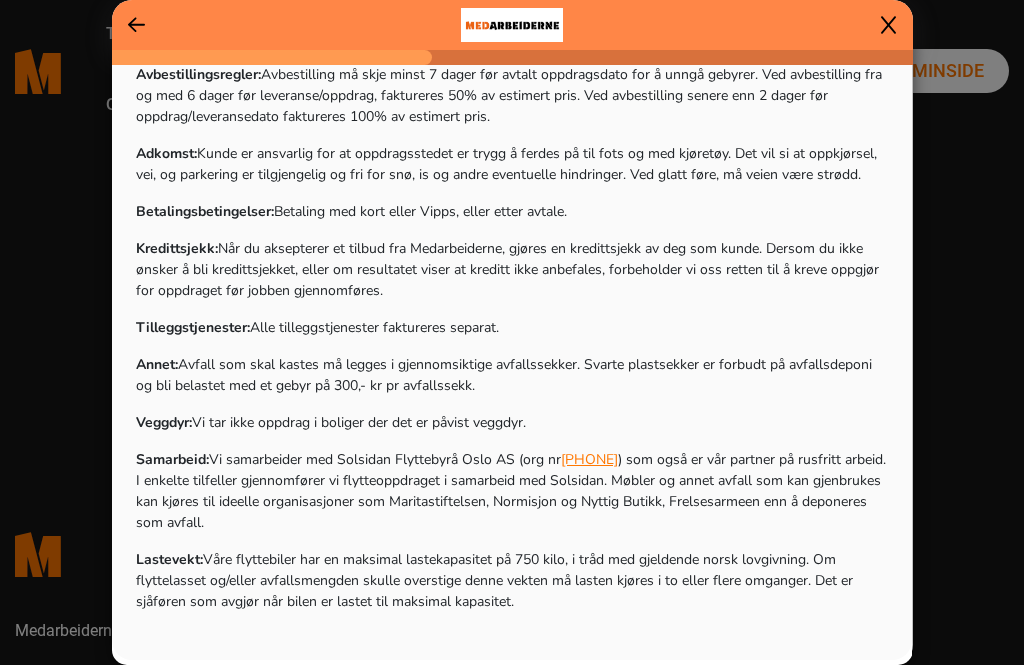 click at bounding box center [888, 25] 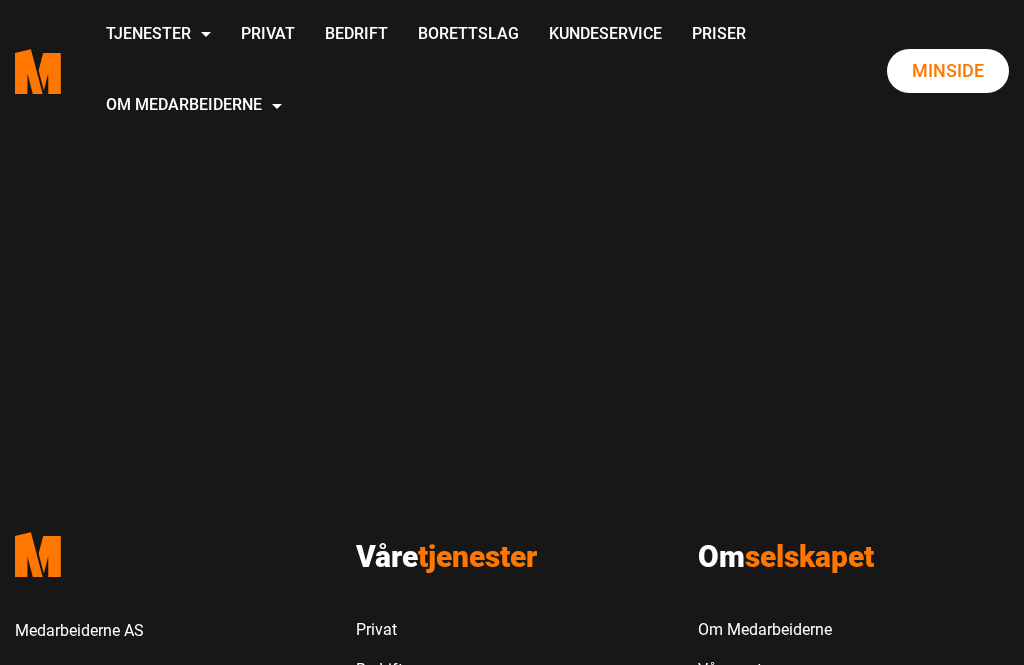click on "Priser" at bounding box center [719, 35] 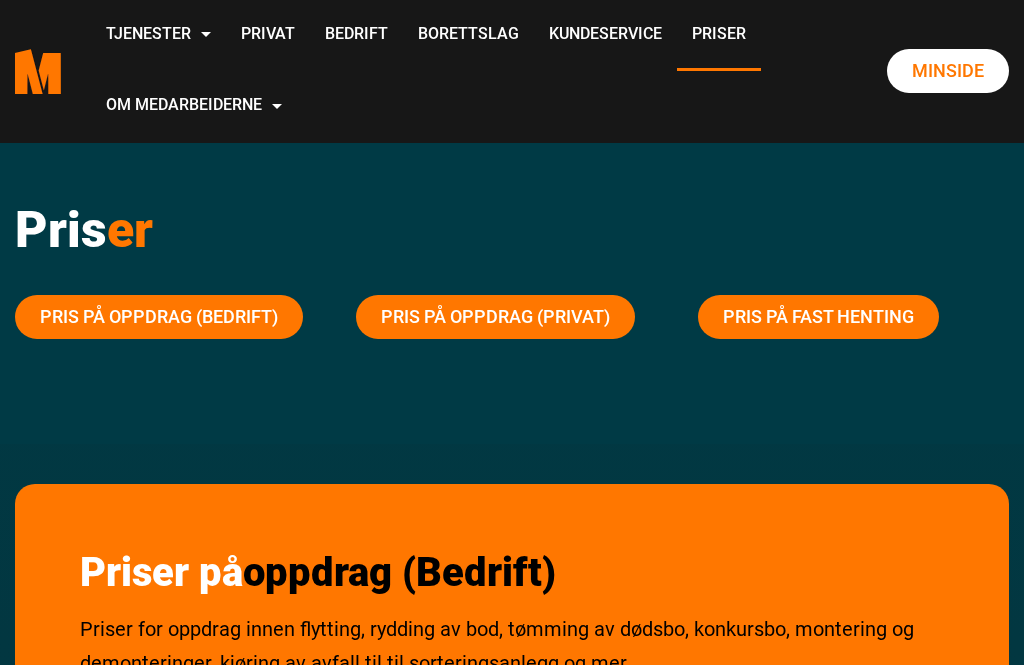 scroll, scrollTop: 0, scrollLeft: 0, axis: both 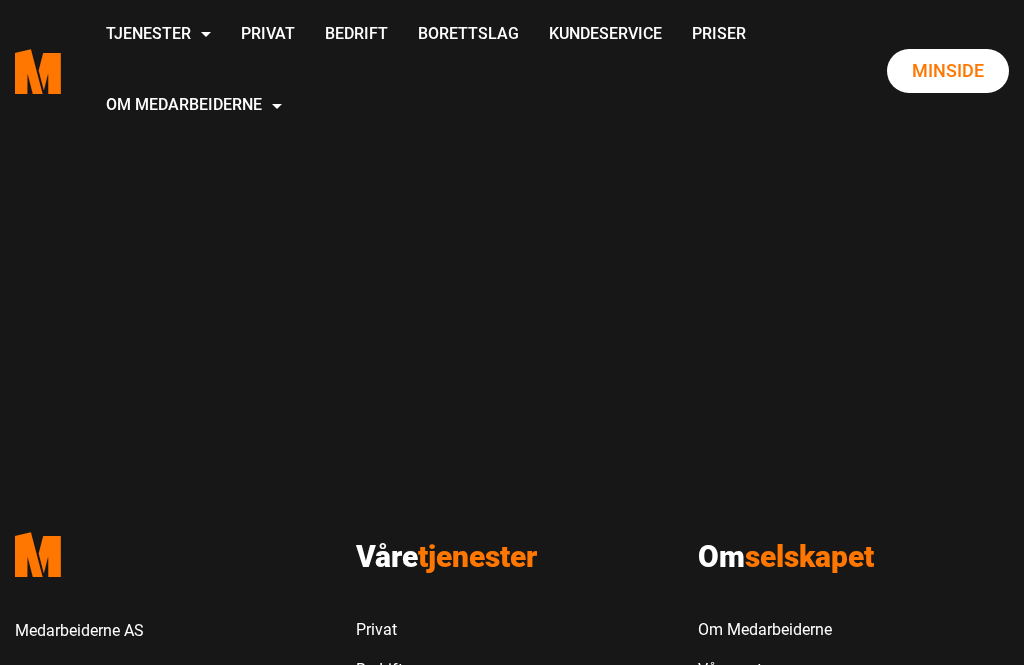 click on "Minside" at bounding box center [948, 71] 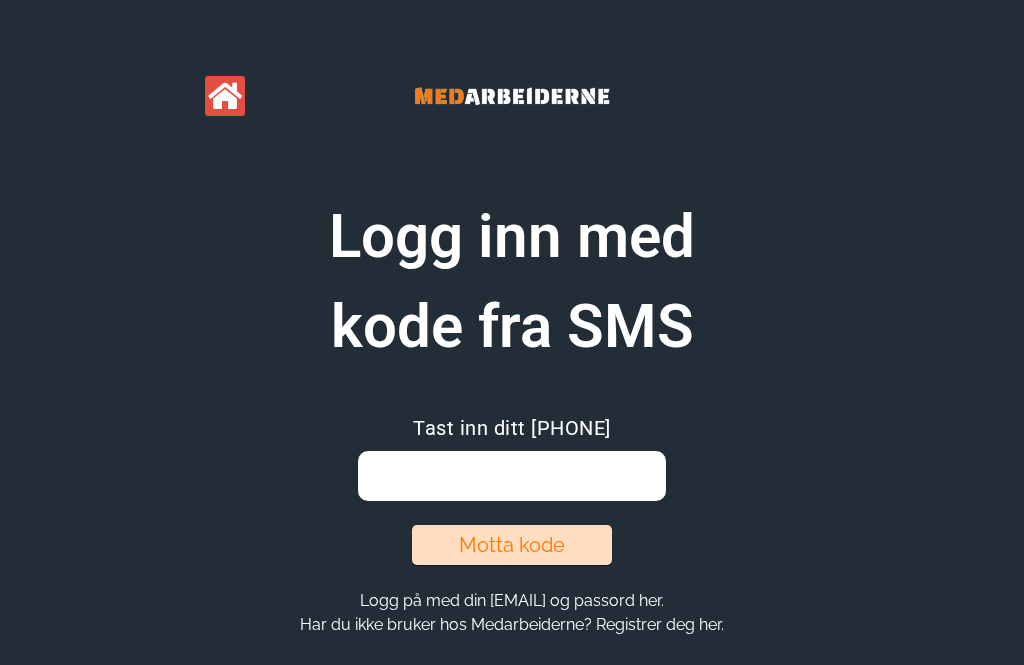 scroll, scrollTop: 0, scrollLeft: 0, axis: both 